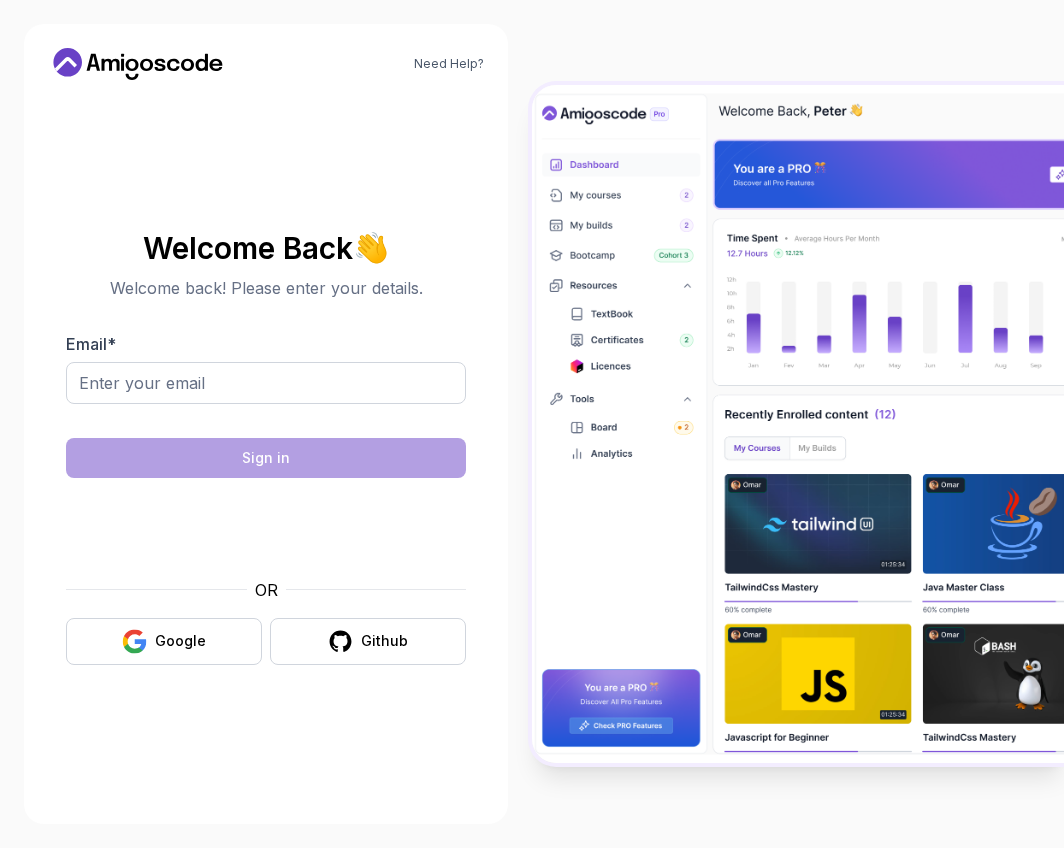 scroll, scrollTop: 0, scrollLeft: 0, axis: both 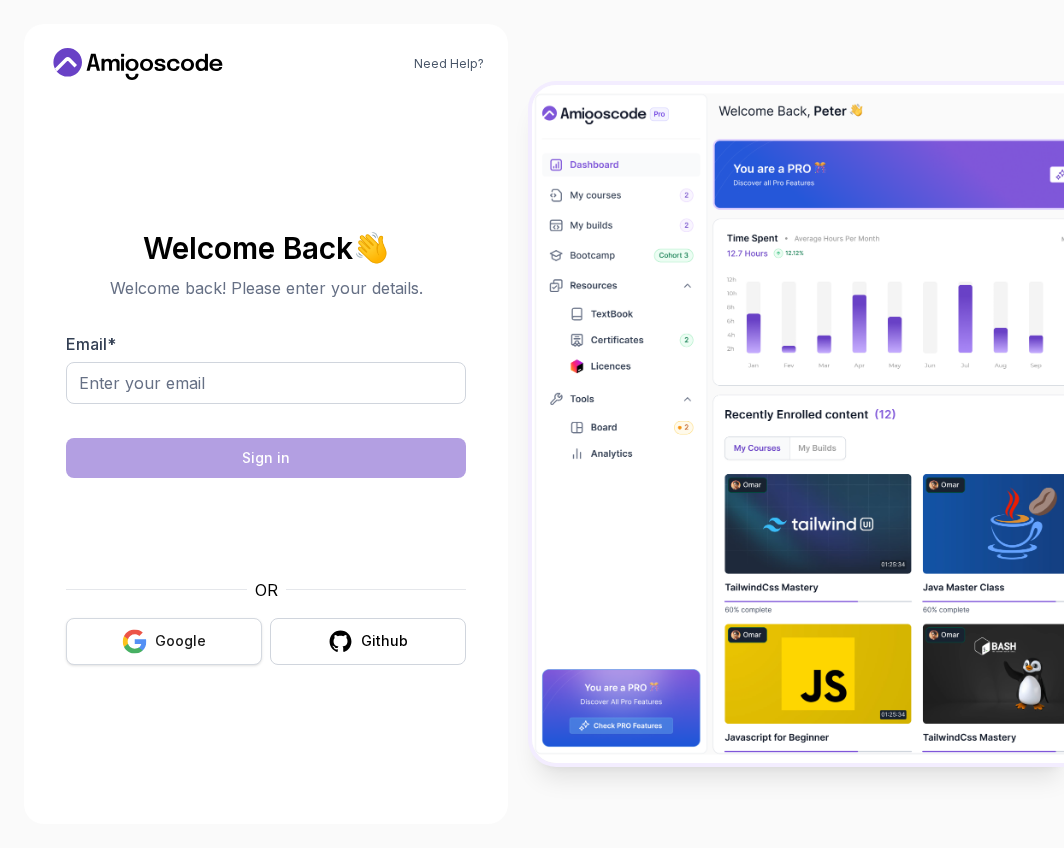 click on "Google" at bounding box center (164, 641) 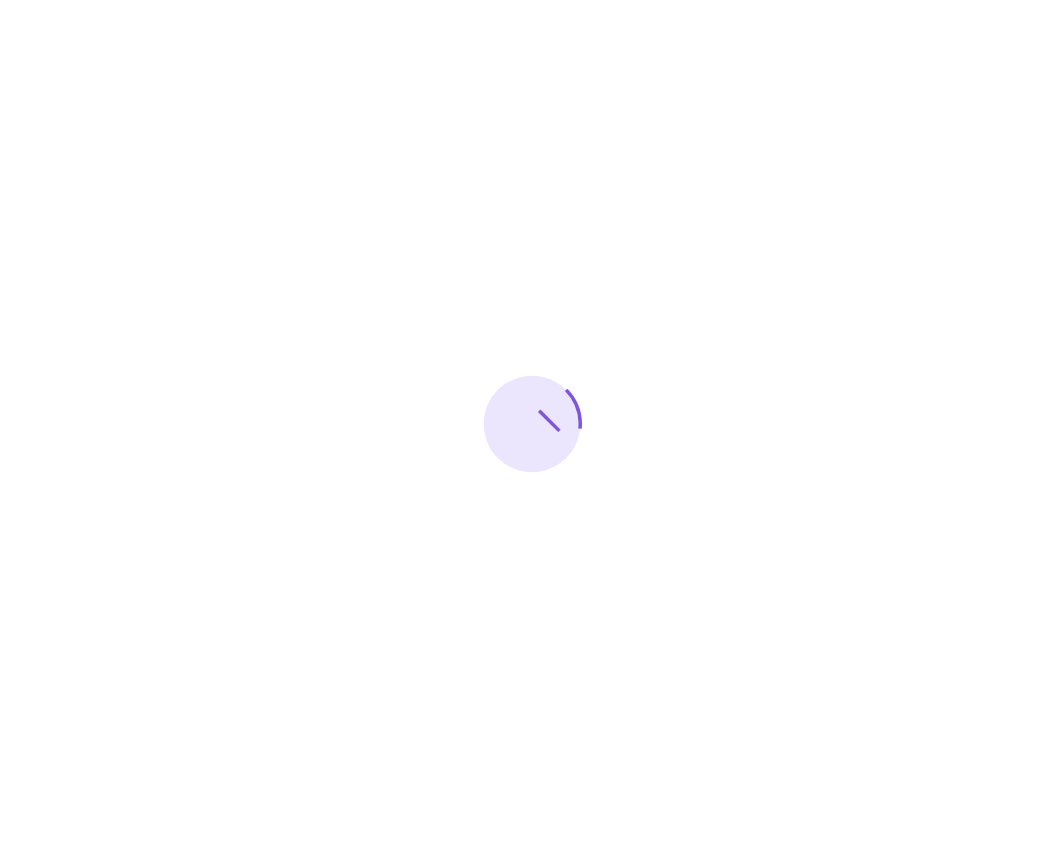 scroll, scrollTop: 0, scrollLeft: 0, axis: both 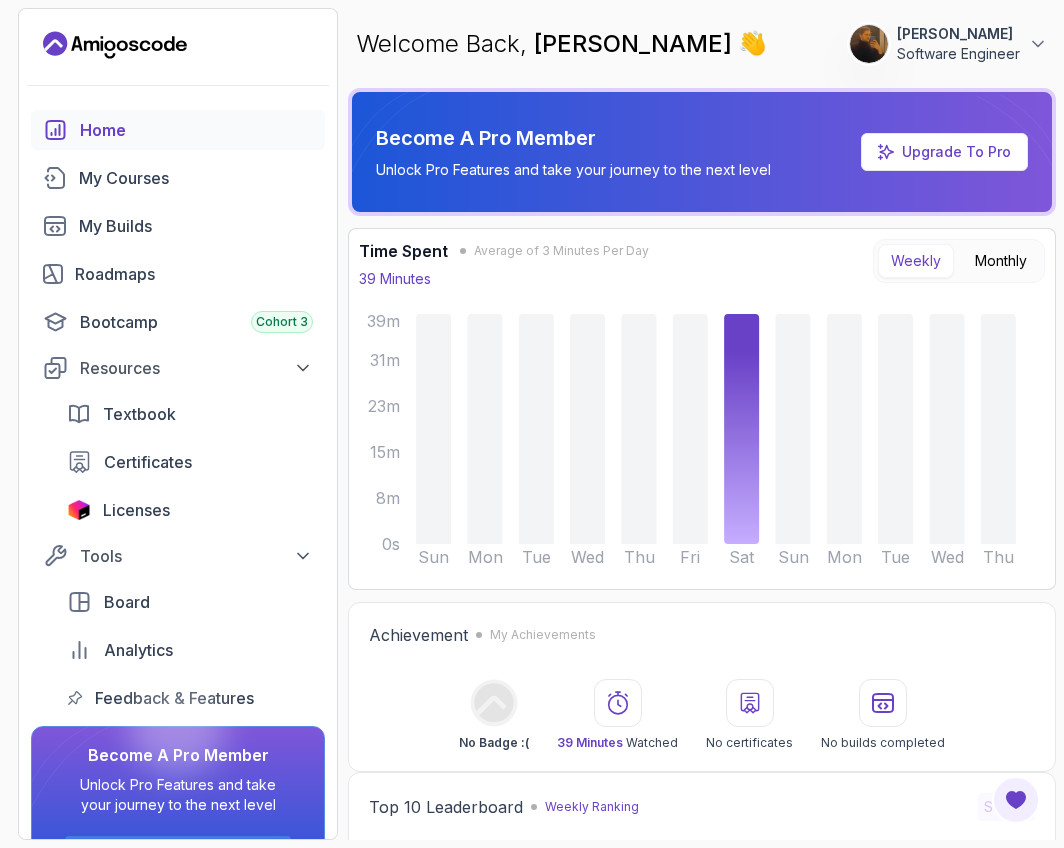 click 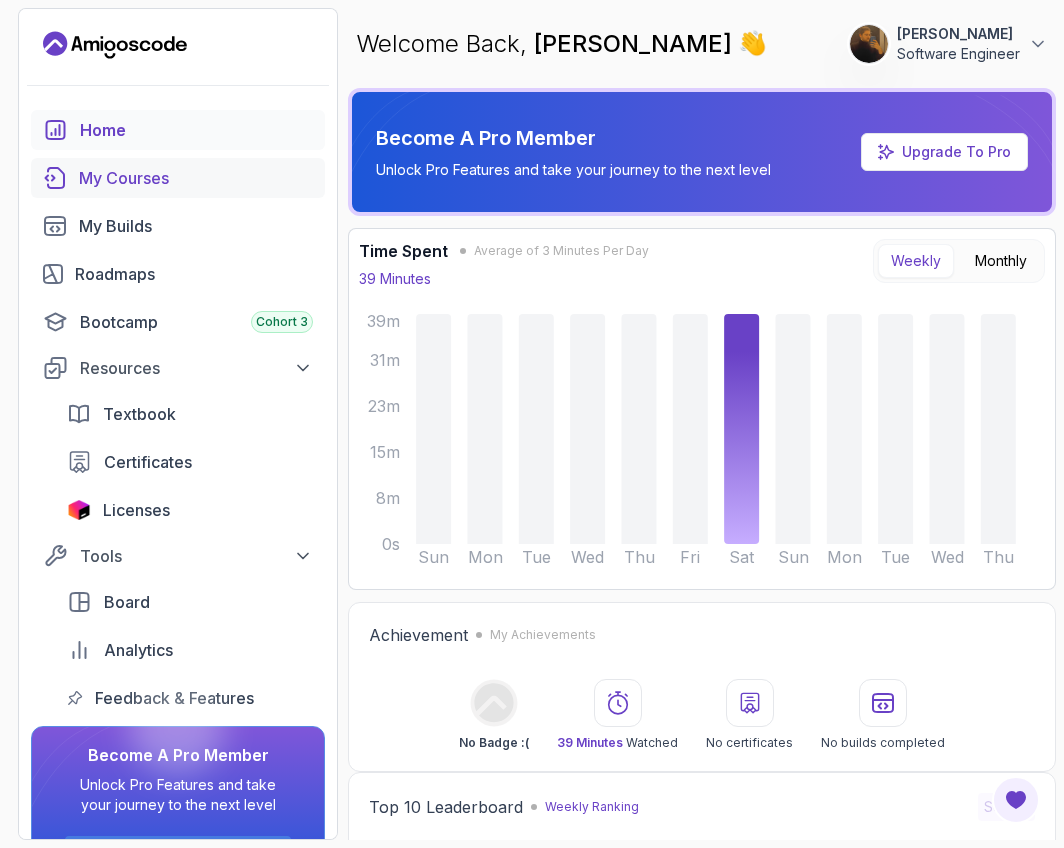 click on "My Courses" at bounding box center (196, 178) 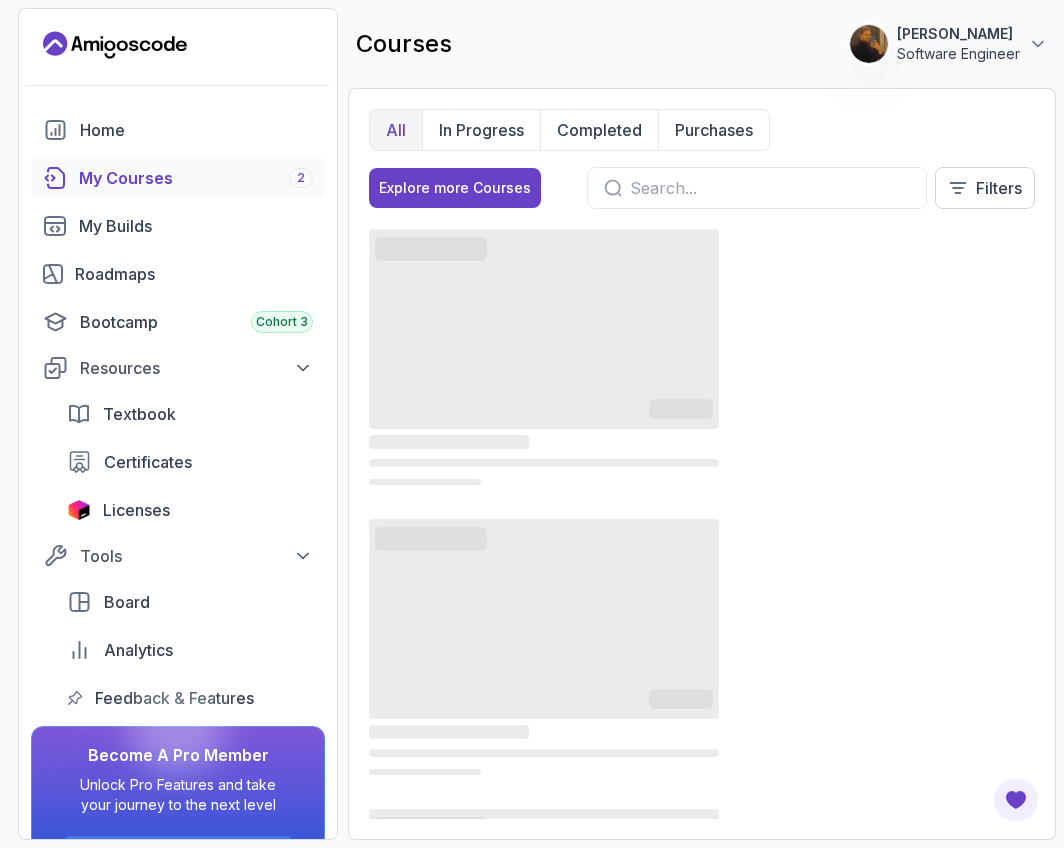 drag, startPoint x: 3, startPoint y: 843, endPoint x: -89, endPoint y: 868, distance: 95.33625 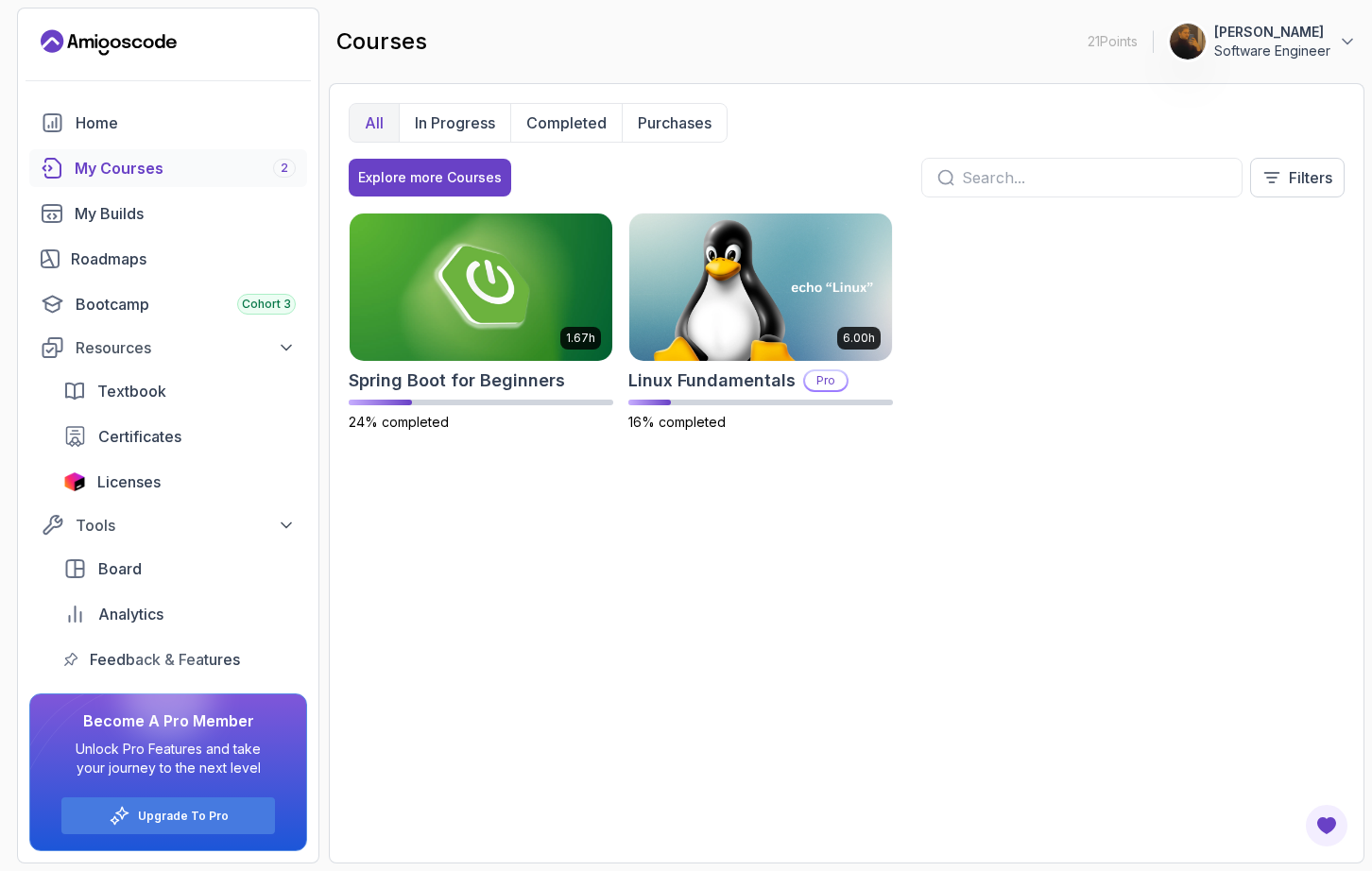 click on "1.67h Spring Boot for Beginners 24% completed 6.00h Linux Fundamentals Pro 16% completed" at bounding box center (847, 528) 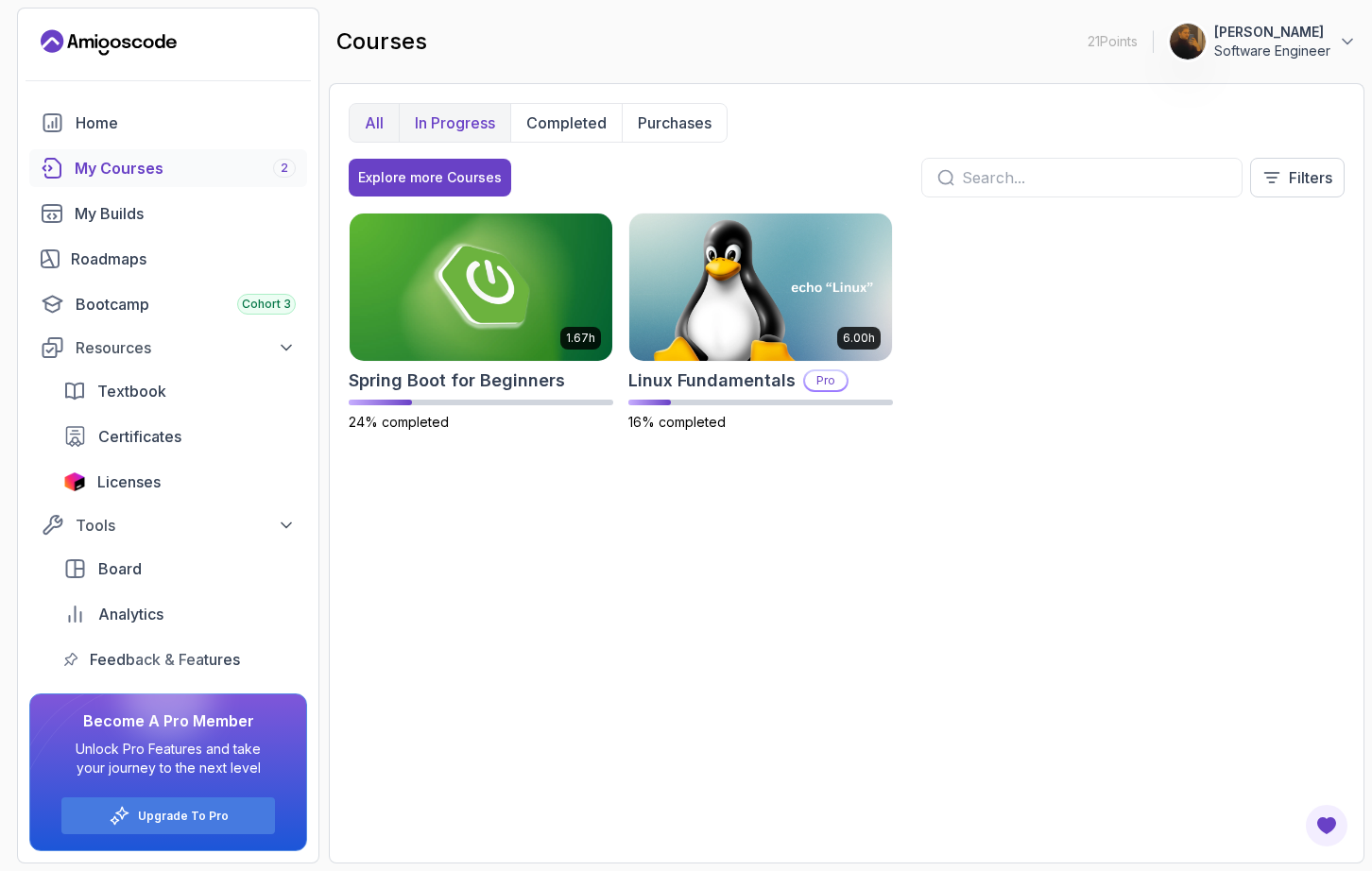 click on "In Progress" at bounding box center [454, 123] 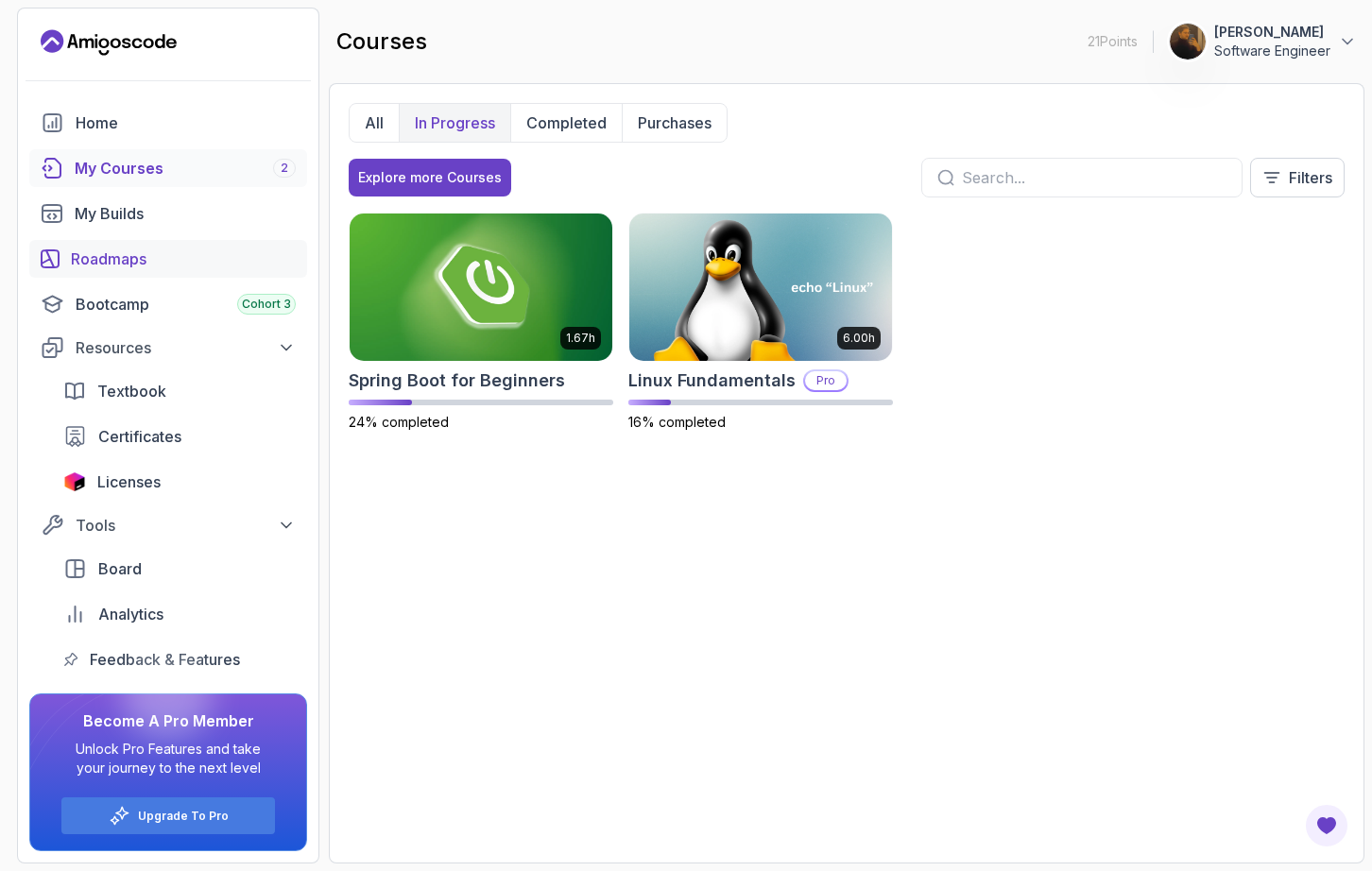 click on "Roadmaps" at bounding box center (168, 259) 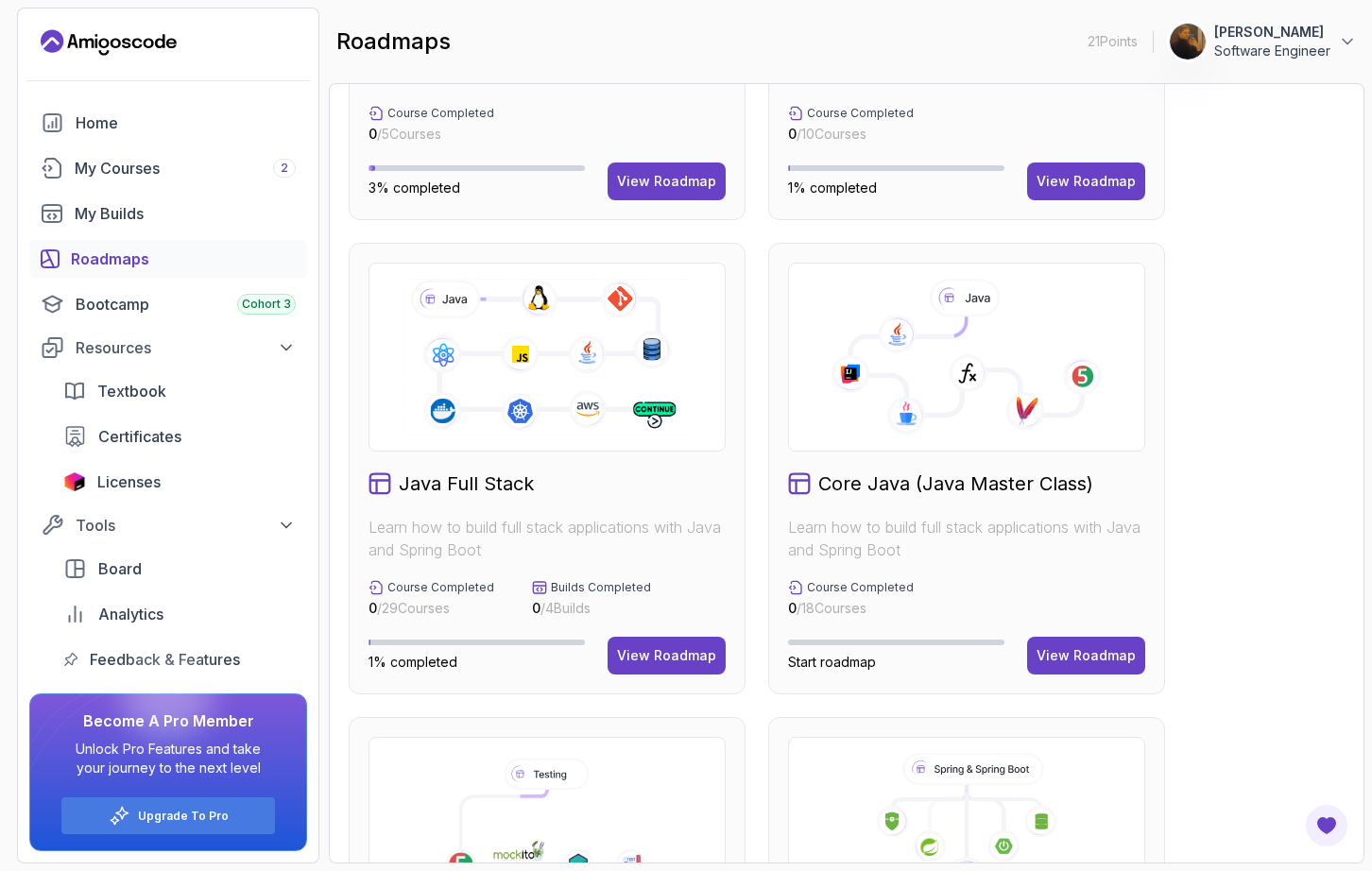 scroll, scrollTop: 282, scrollLeft: 0, axis: vertical 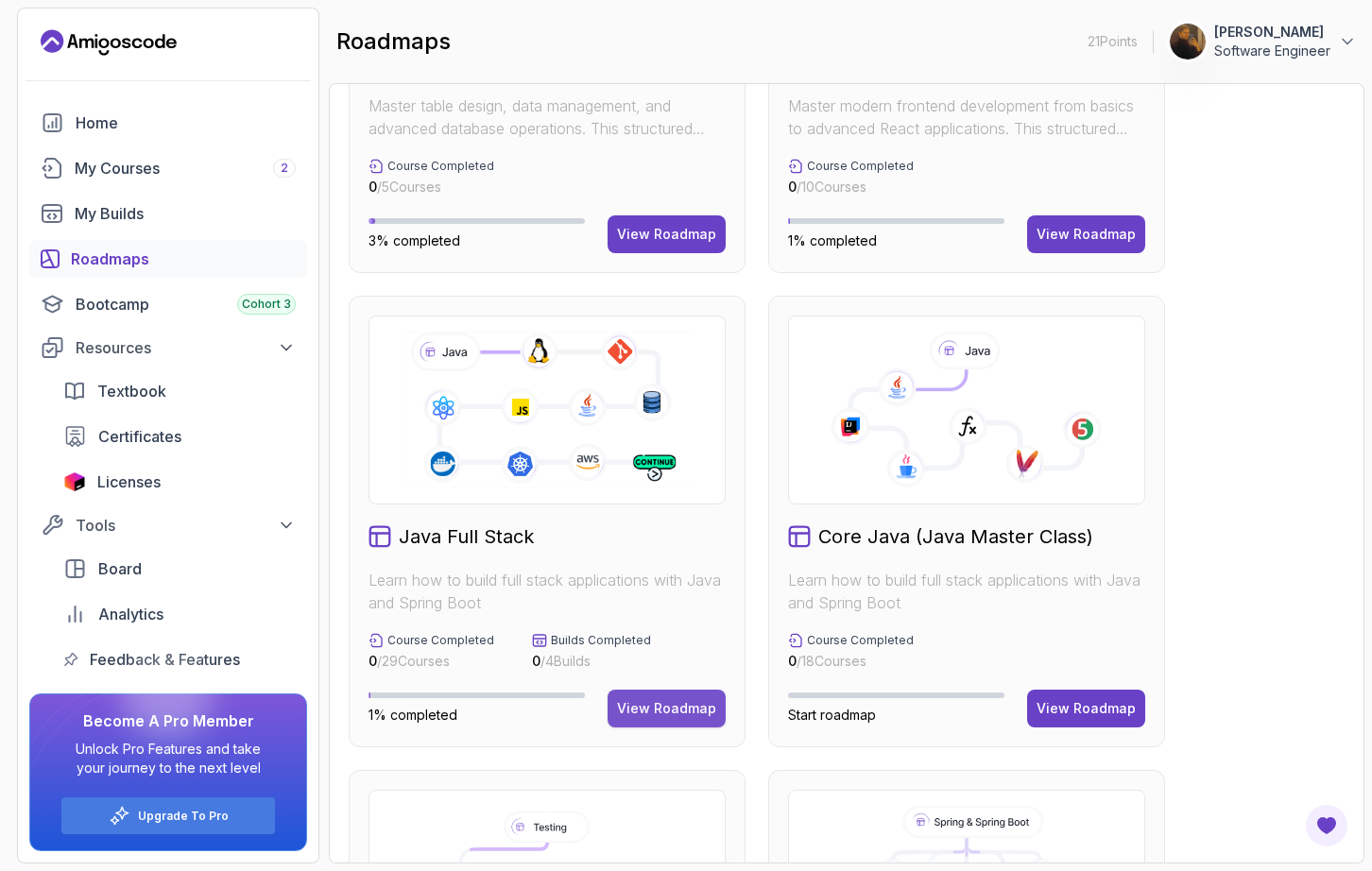 click on "View Roadmap" at bounding box center (666, 709) 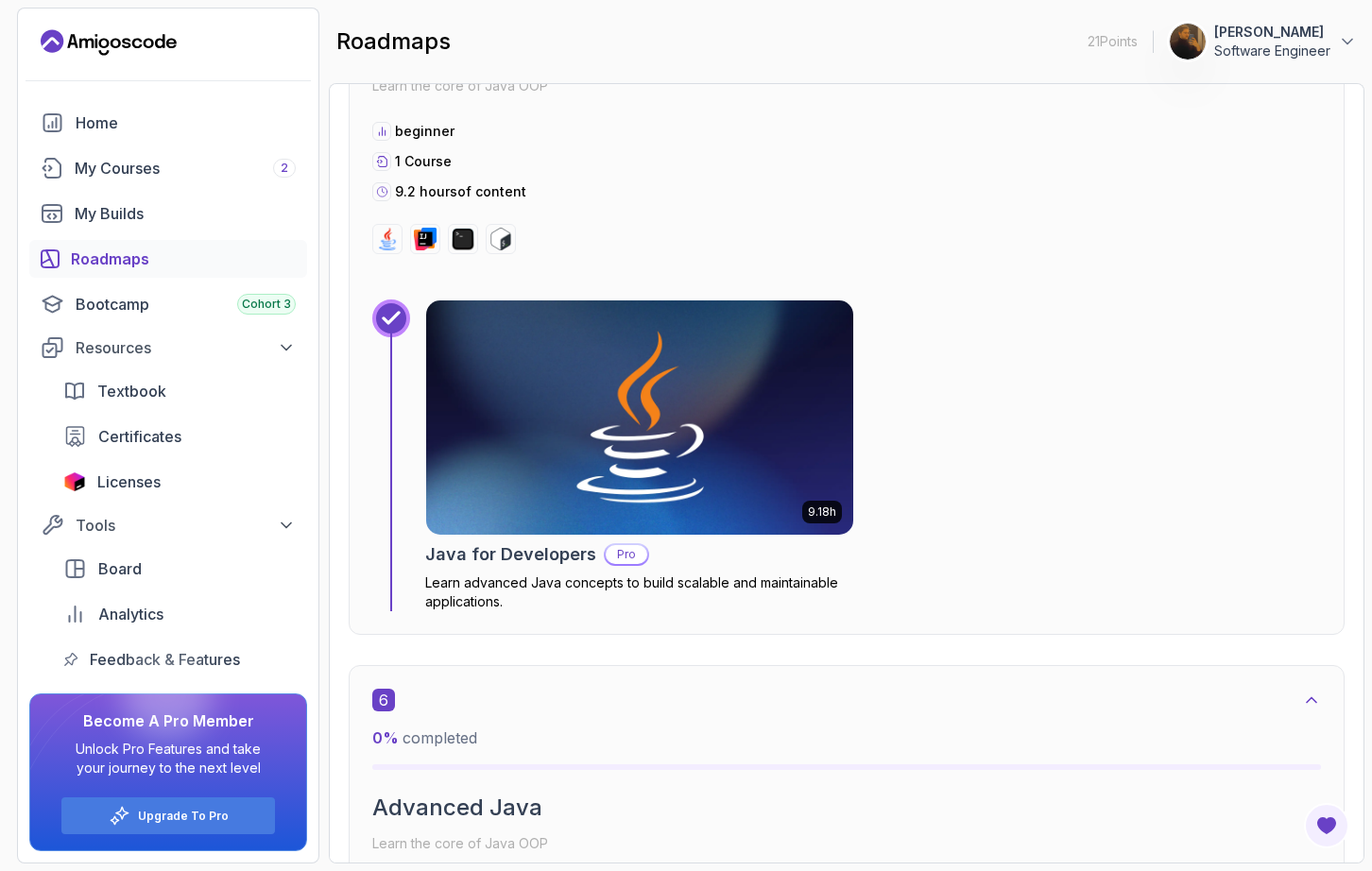 scroll, scrollTop: 4081, scrollLeft: 0, axis: vertical 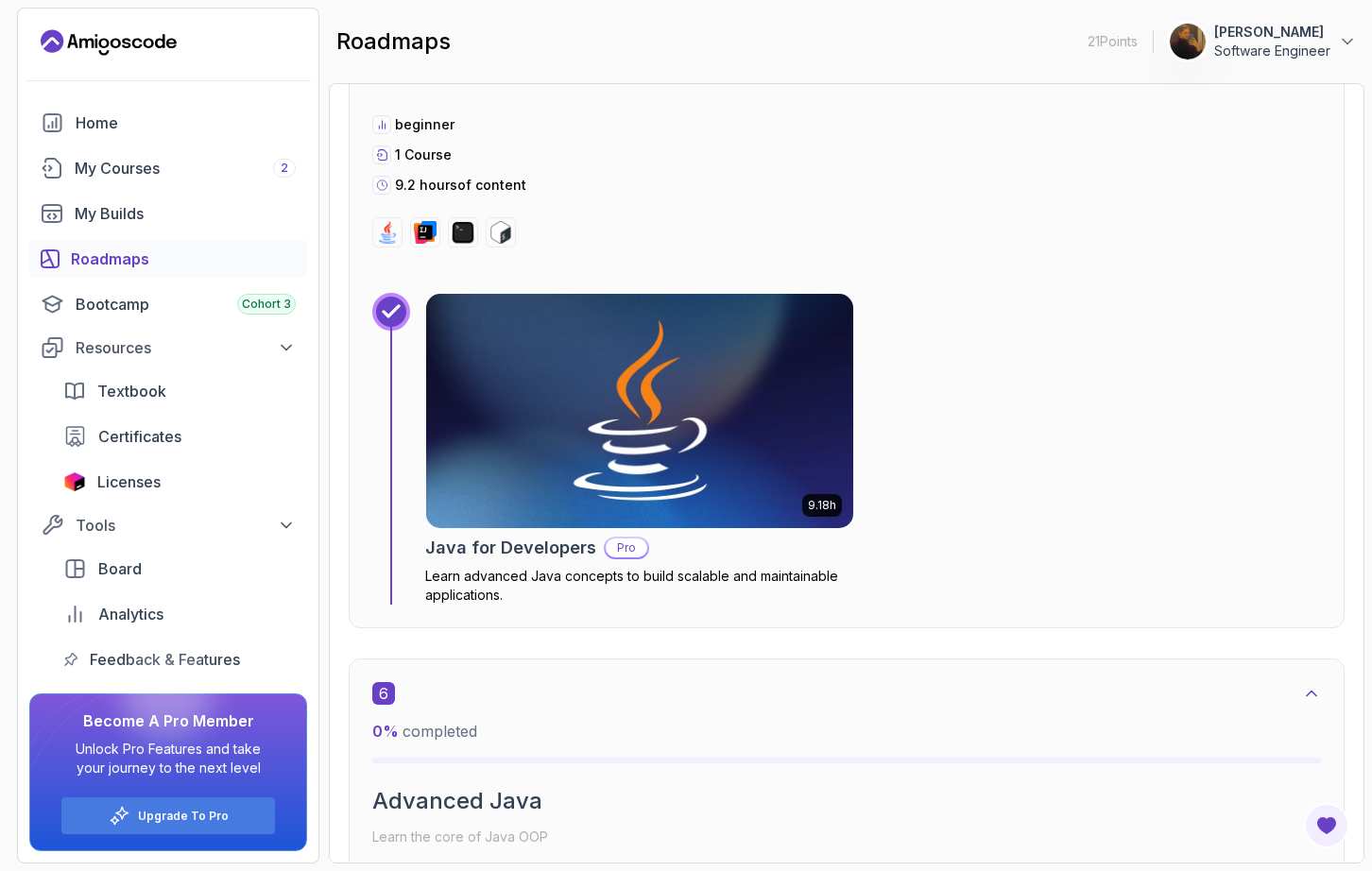 click at bounding box center (640, 411) 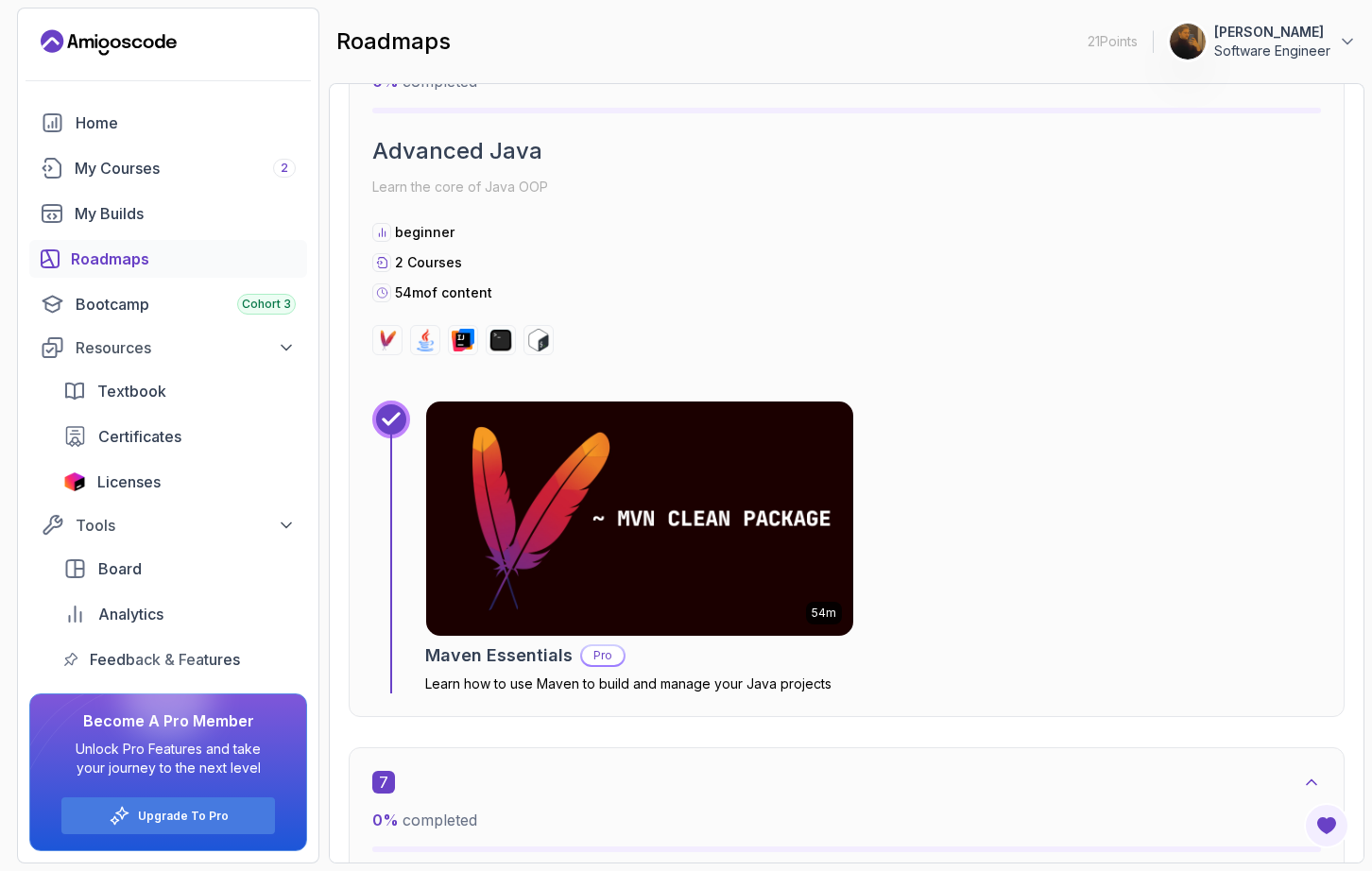 scroll, scrollTop: 4742, scrollLeft: 0, axis: vertical 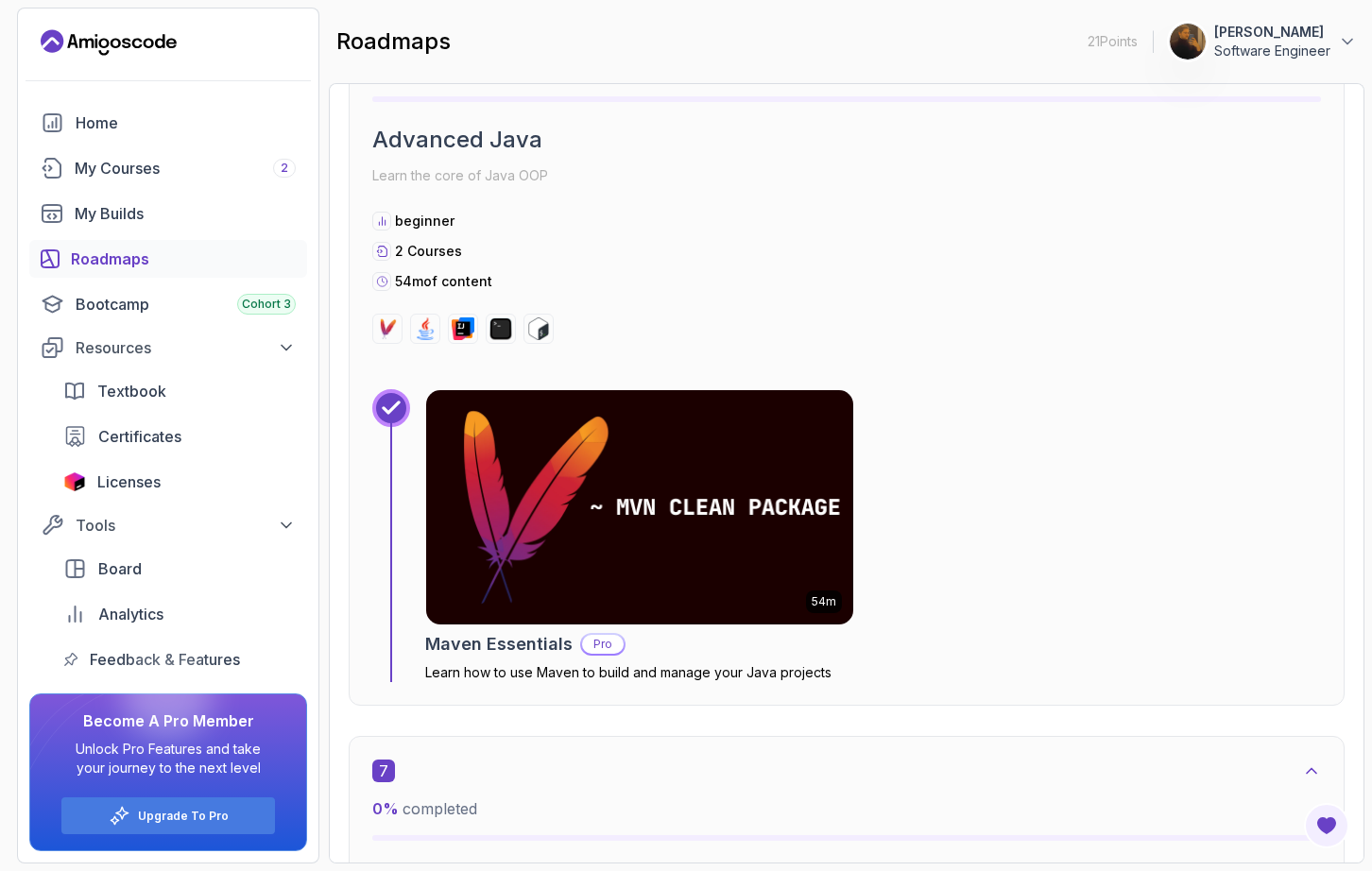 click at bounding box center (640, 507) 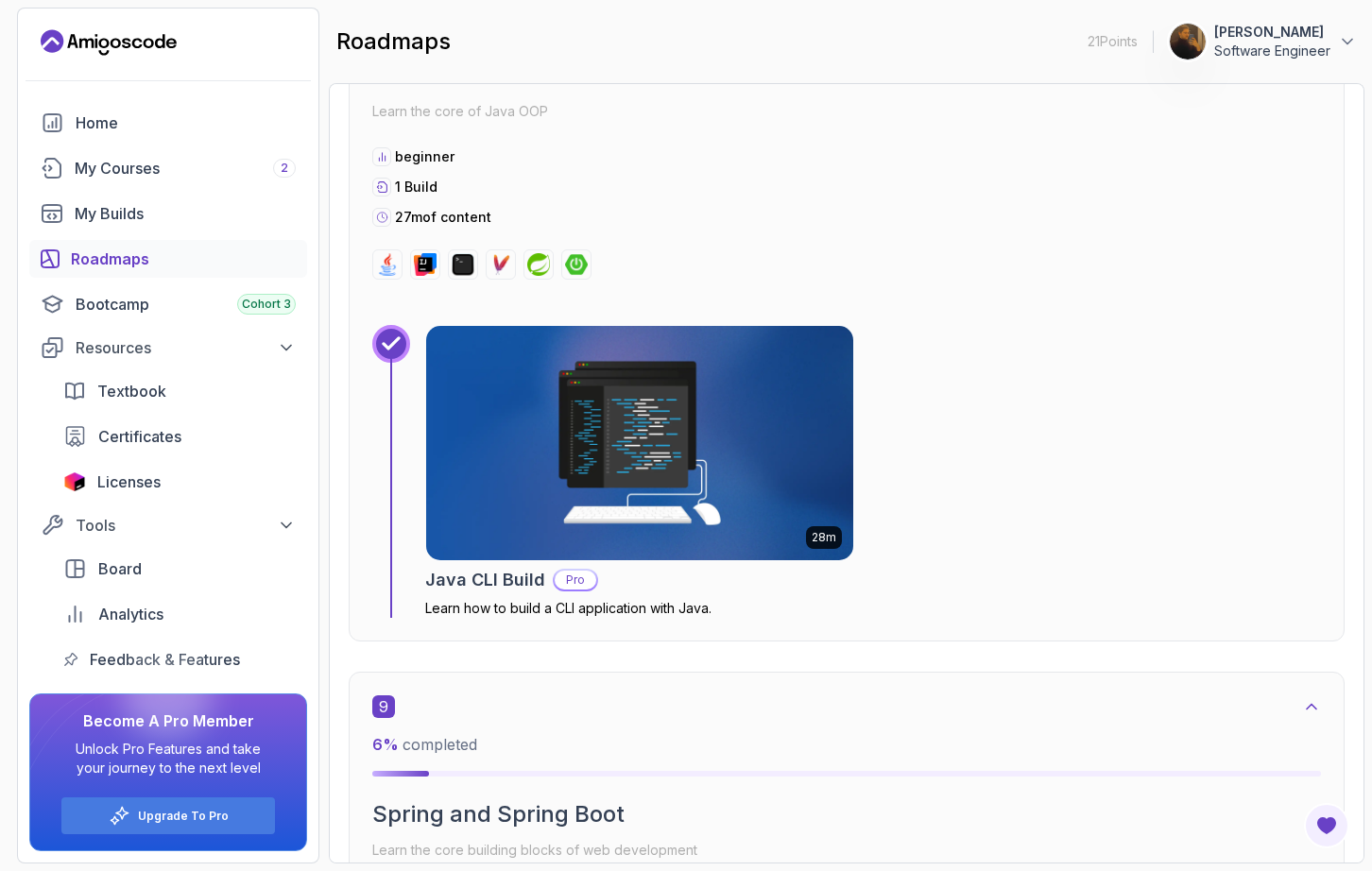scroll, scrollTop: 6254, scrollLeft: 0, axis: vertical 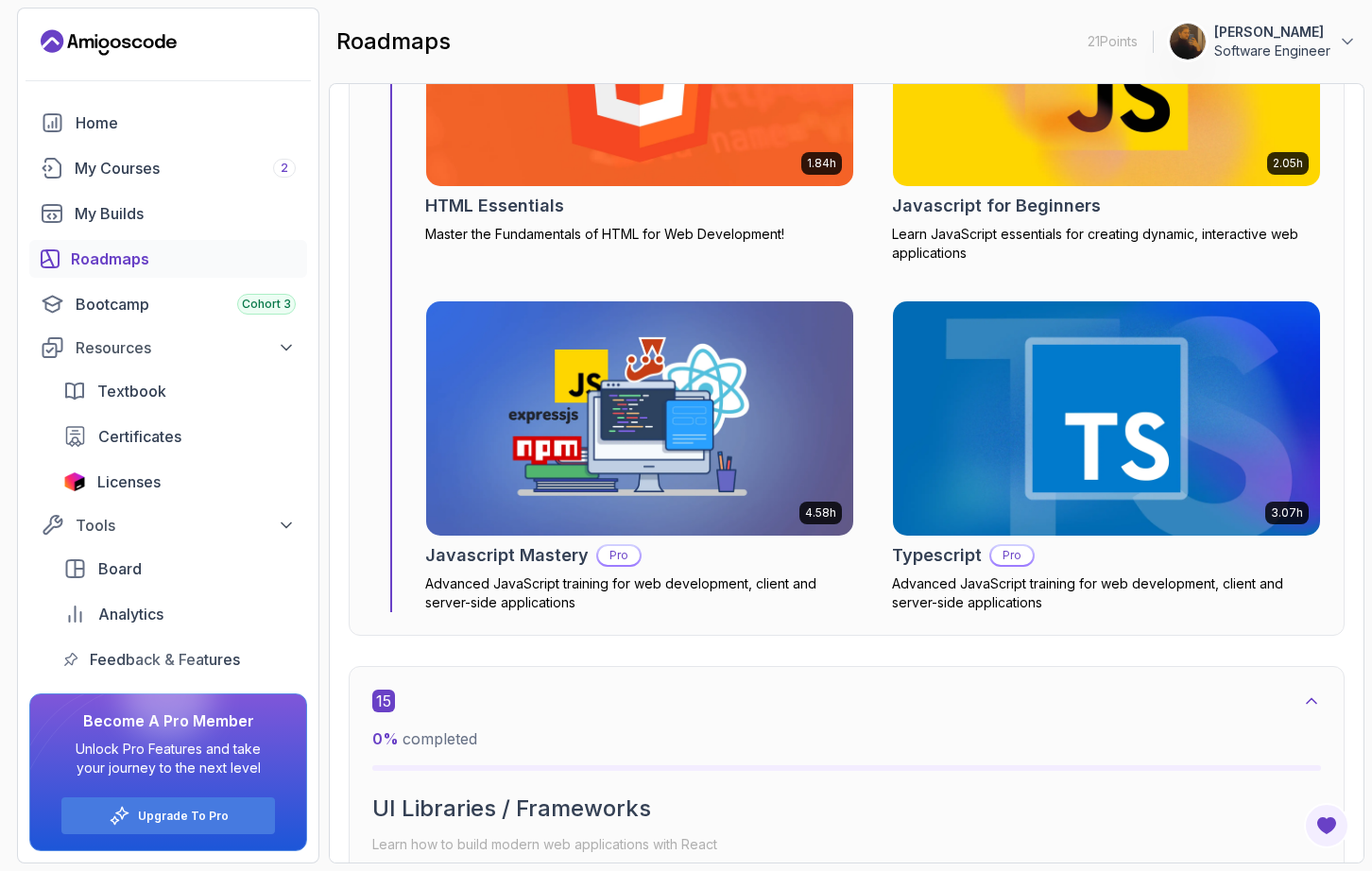 click at bounding box center (640, 418) 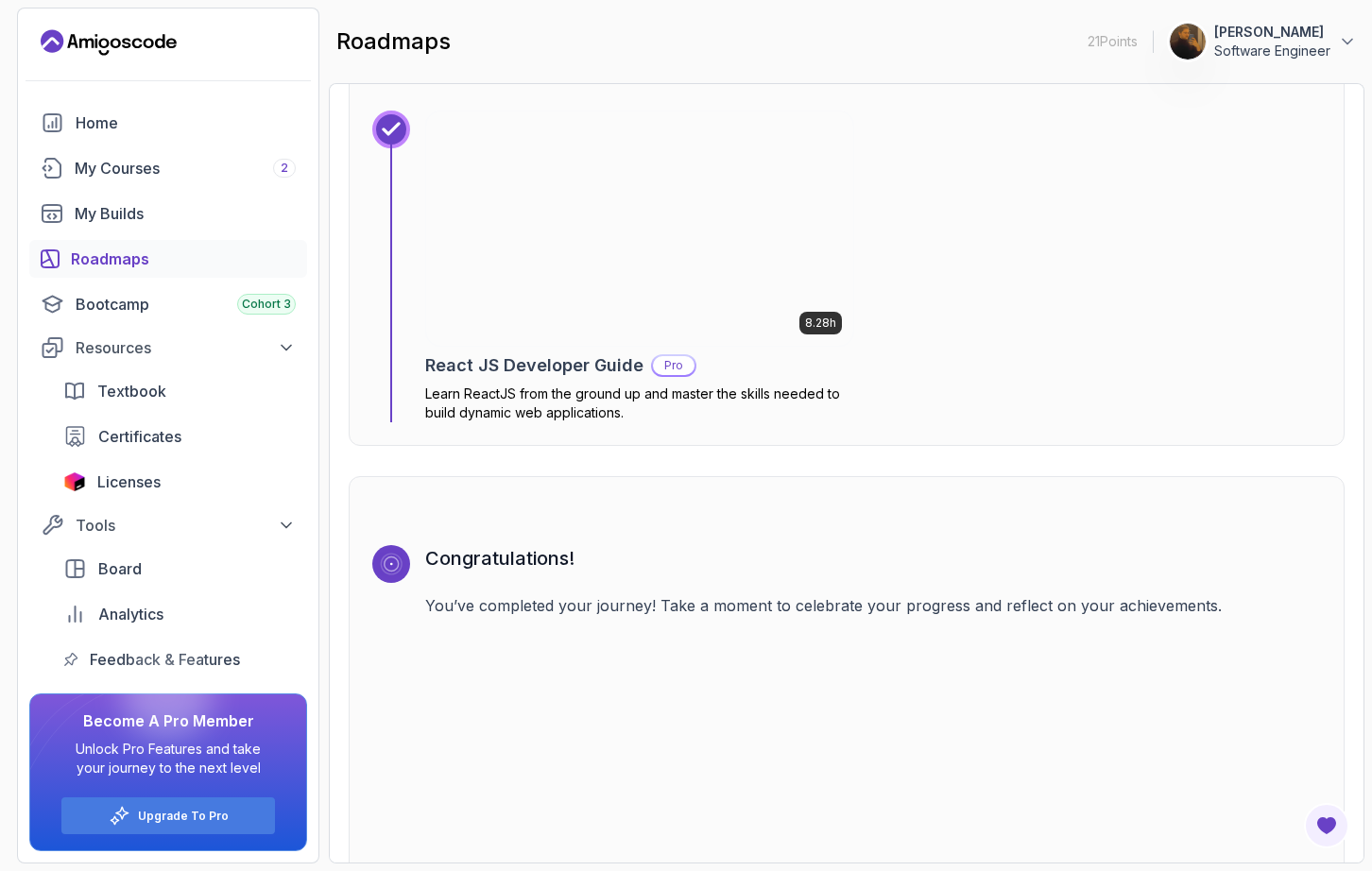 scroll, scrollTop: 13322, scrollLeft: 0, axis: vertical 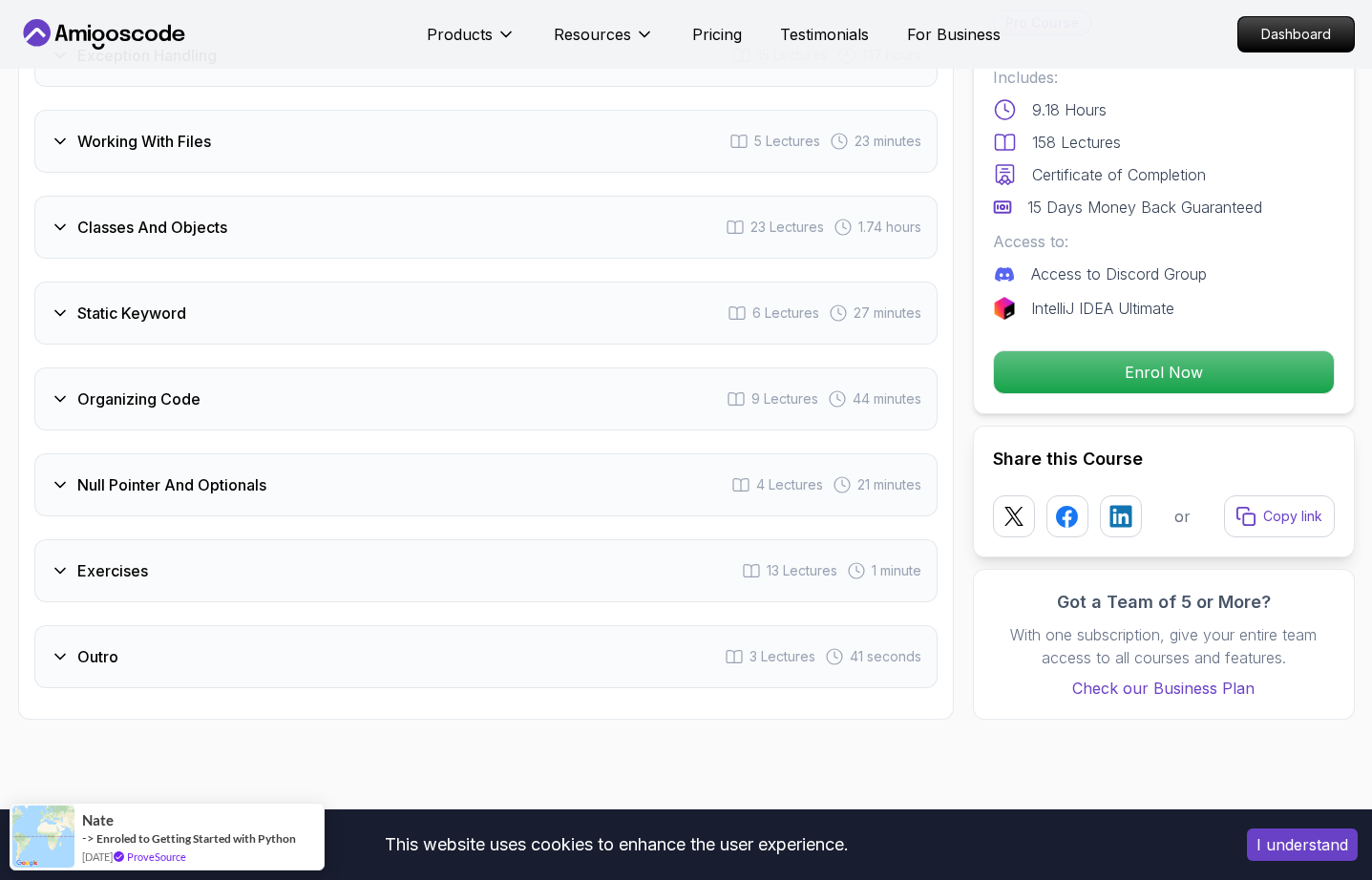 click on "Organizing Code 9   Lectures     44 minutes" at bounding box center (486, 399) 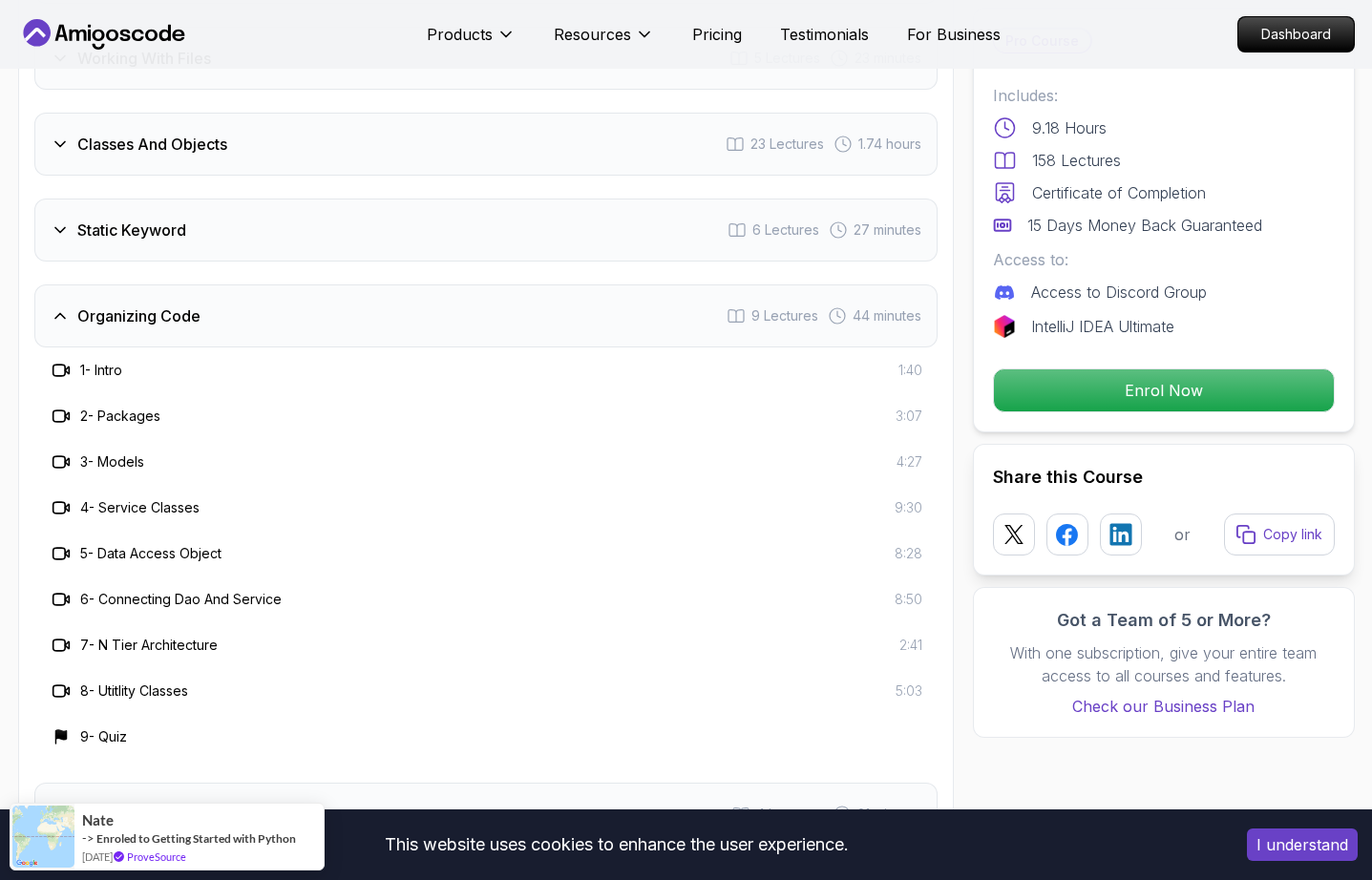 scroll, scrollTop: 3631, scrollLeft: 0, axis: vertical 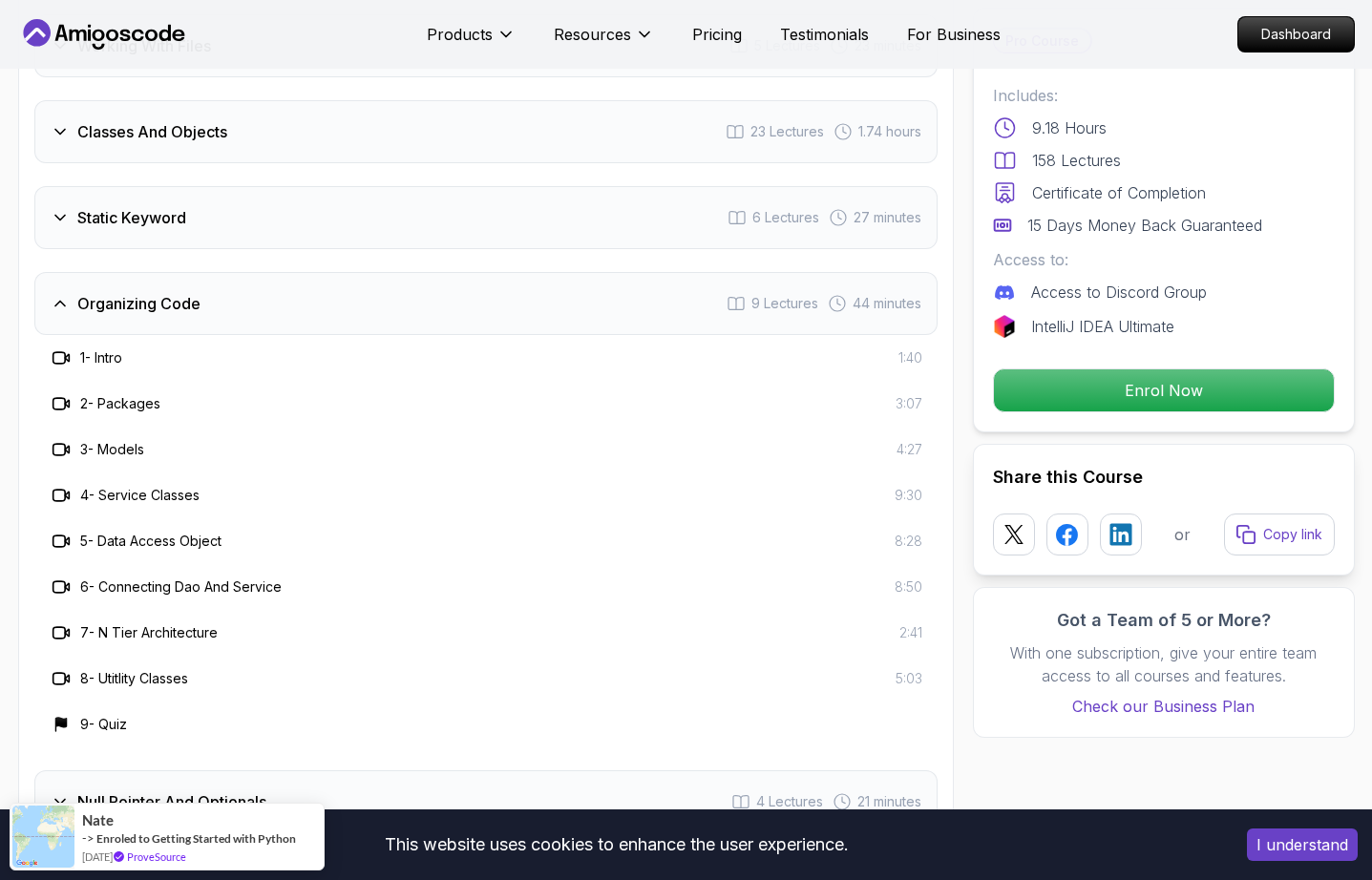 click on "Organizing Code" at bounding box center [138, 304] 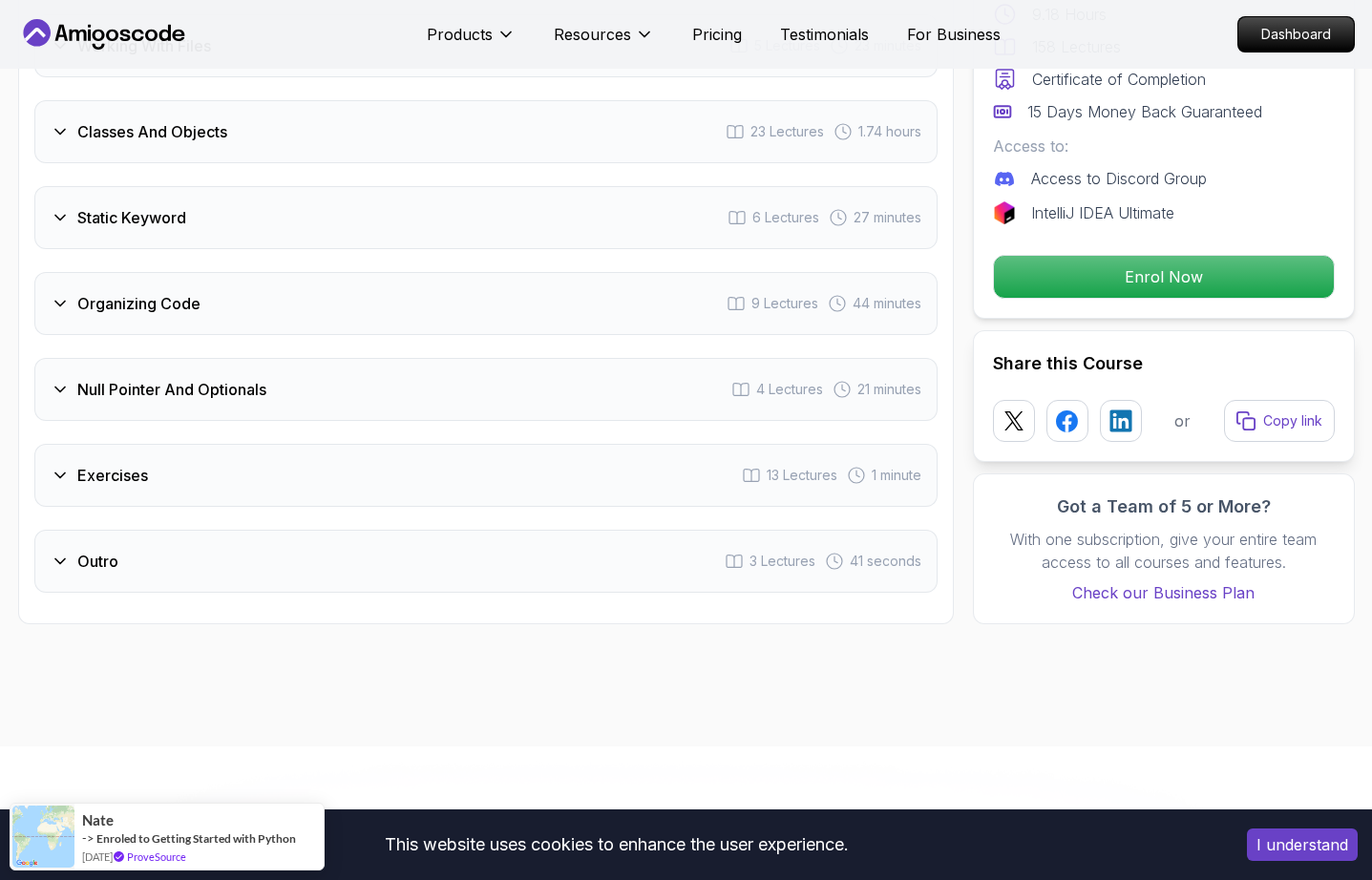 click on "Null Pointer And Optionals" at bounding box center (172, 389) 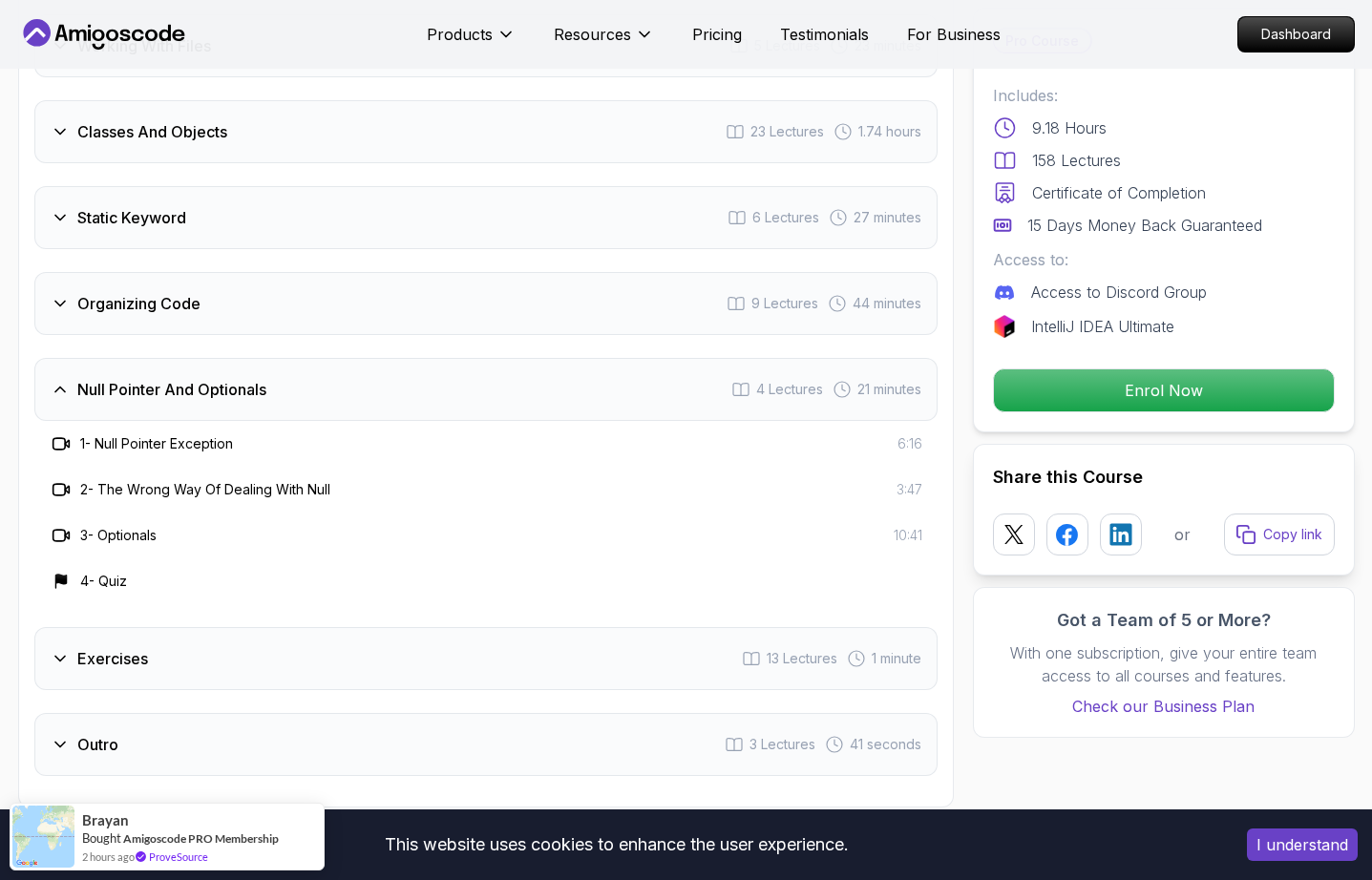 click on "Null Pointer And Optionals" at bounding box center (172, 389) 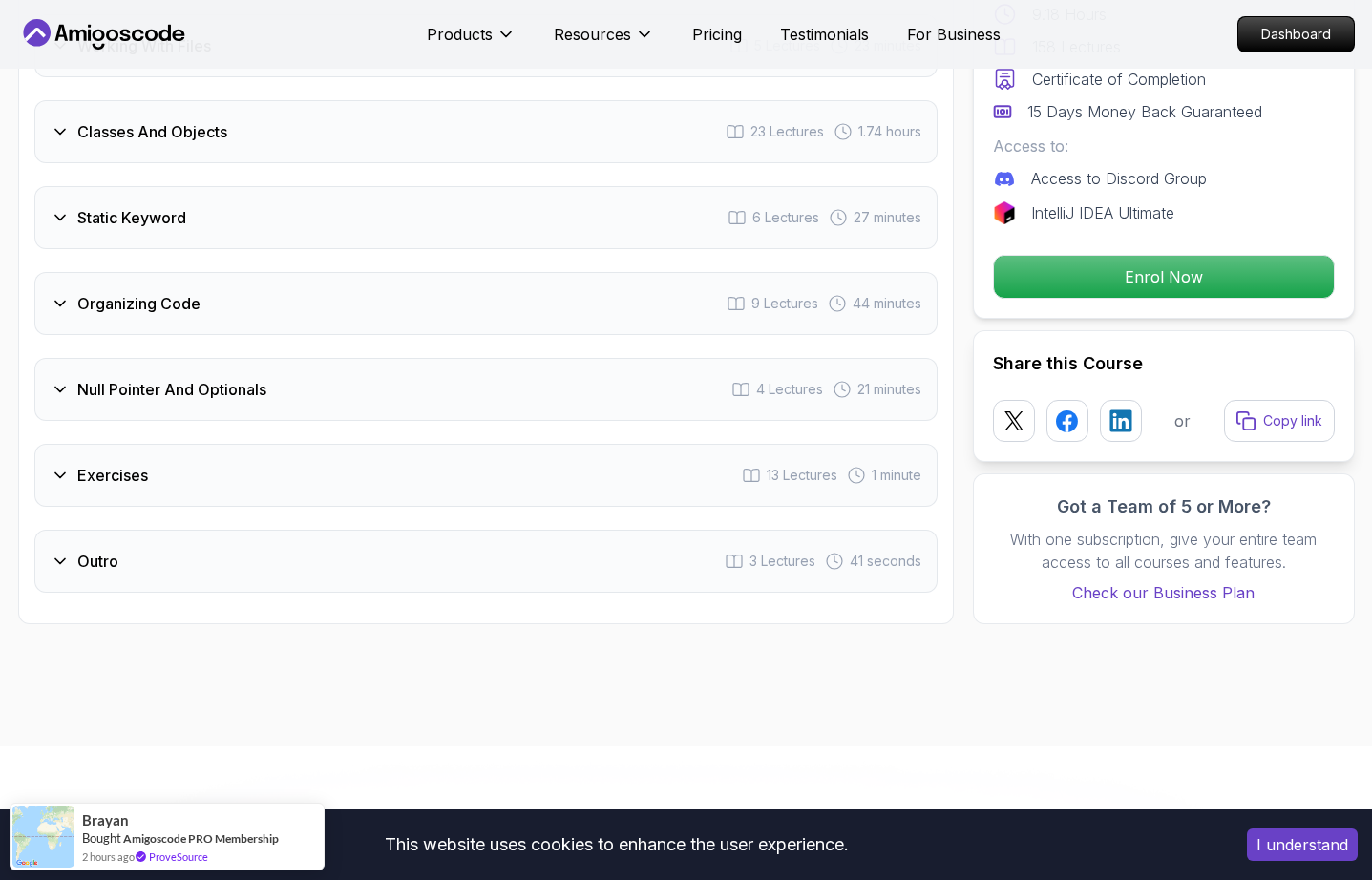 click on "Exercises 13   Lectures     1 minute" at bounding box center (486, 475) 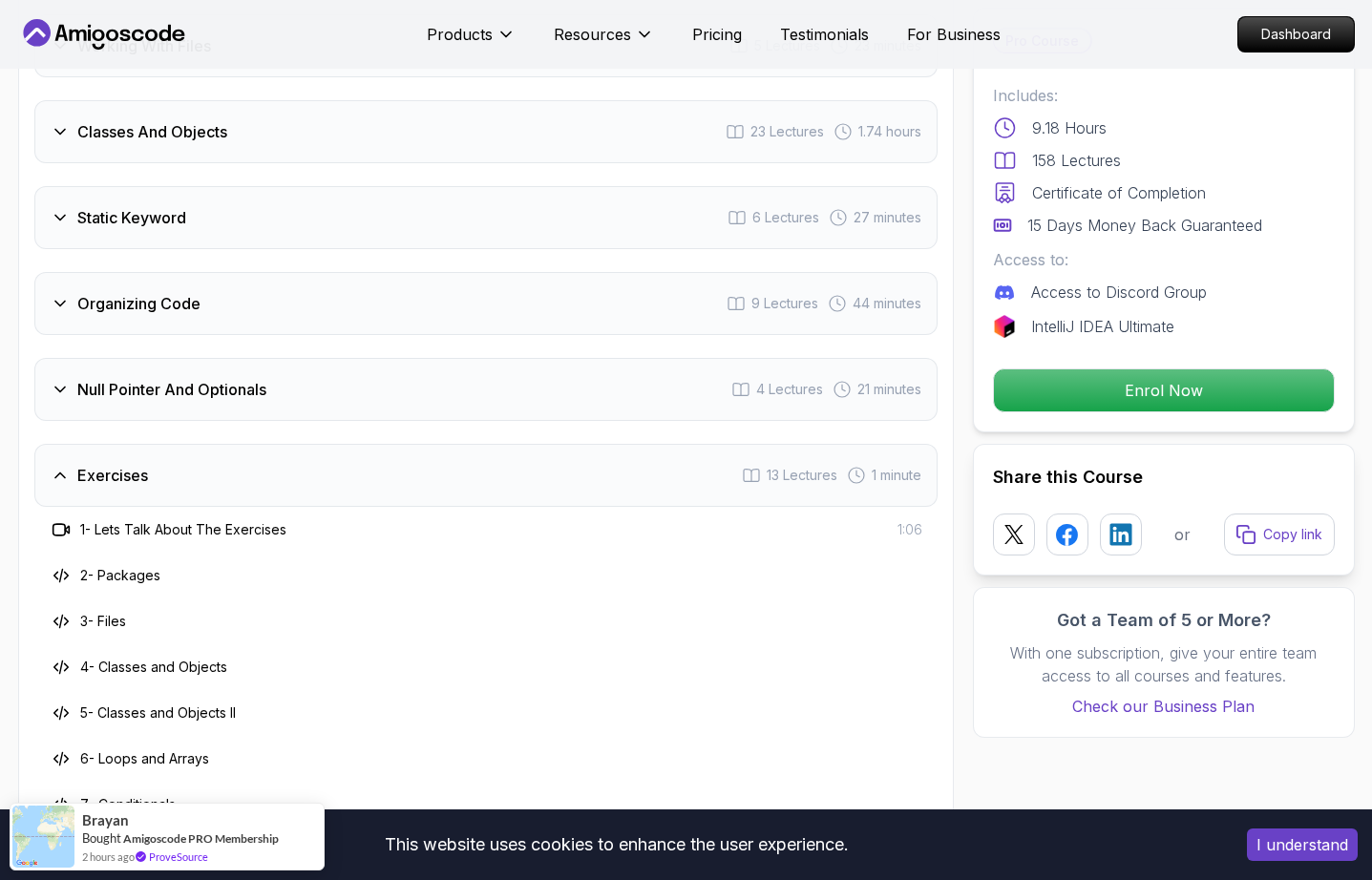 click on "This website uses cookies to enhance the user experience. I understand Products Resources Pricing Testimonials For Business Dashboard Products Resources Pricing Testimonials For Business Dashboard Java for Developers Learn advanced Java concepts to build scalable and maintainable applications. Mama Samba Braima Djalo  /   Instructor Pro Course Includes: 9.18 Hours 158 Lectures Certificate of Completion 15 Days Money Back Guaranteed Access to: Access to Discord Group IntelliJ IDEA Ultimate Enrol Now Share this Course or Copy link Got a Team of 5 or More? With one subscription, give your entire team access to all courses and features. Check our Business Plan Mama Samba Braima Djalo  /   Instructor What you will learn java intellij terminal bash Advanced Language Features - Understand access modifiers, the static keyword, and advanced method functionalities. Object-Oriented Programming - Dive into classes, objects, constructors, and concepts like `@Override` and `equals()`.
Java for Developers
var" at bounding box center (686, 1467) 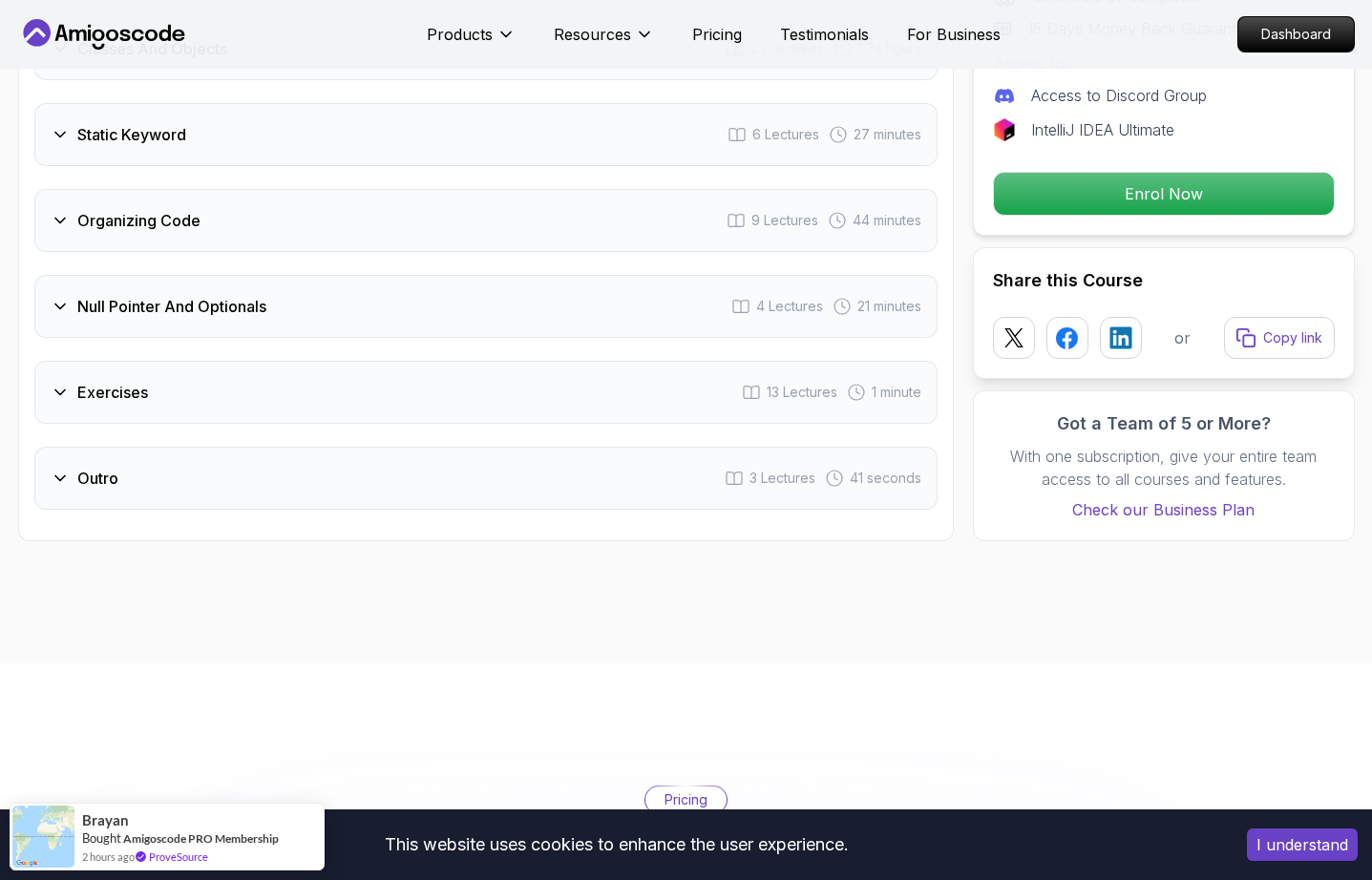 scroll, scrollTop: 3726, scrollLeft: 0, axis: vertical 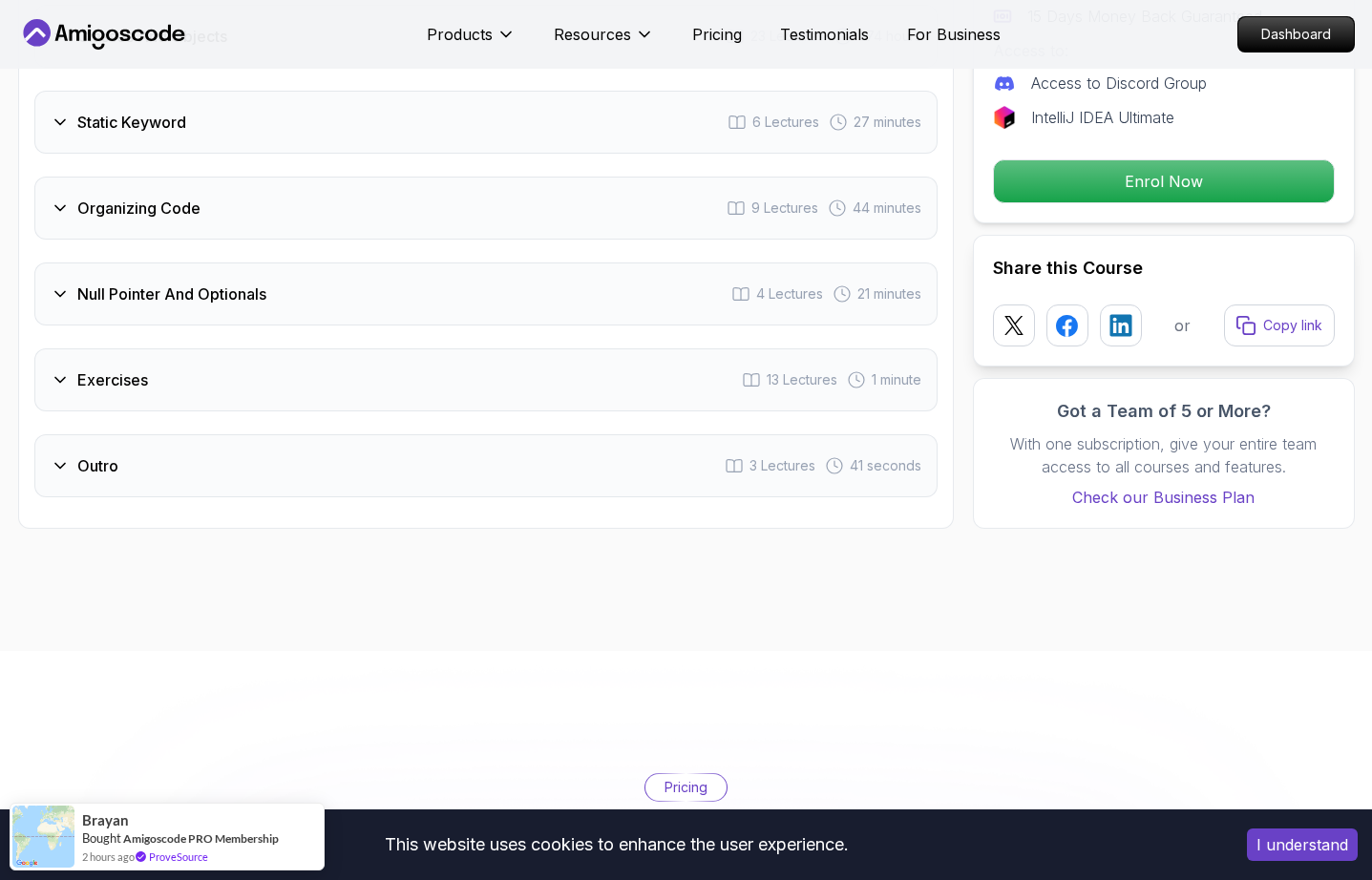 click on "Outro 3   Lectures     41 seconds" at bounding box center [486, 466] 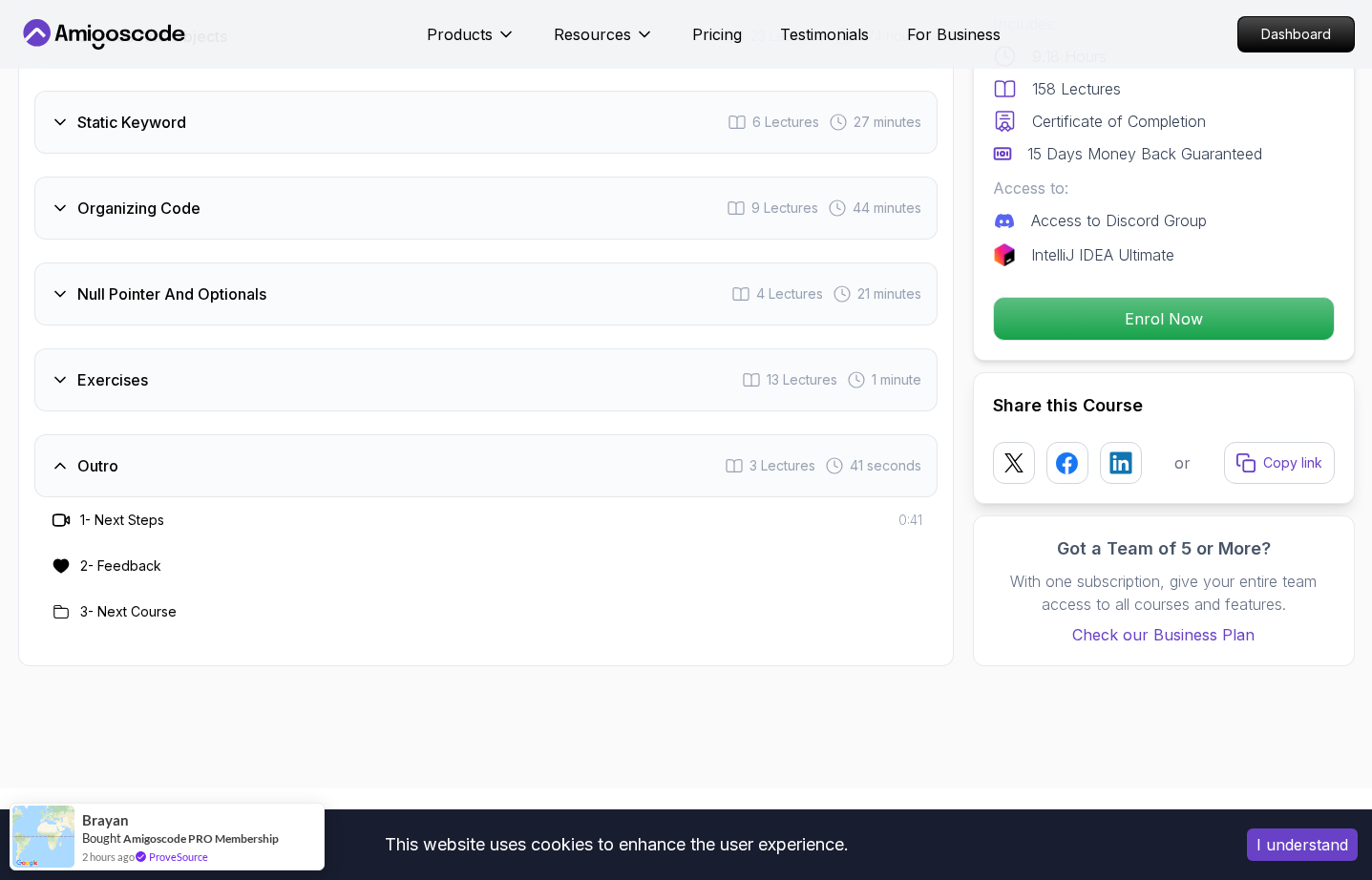 click on "Outro 3   Lectures     41 seconds" at bounding box center (486, 466) 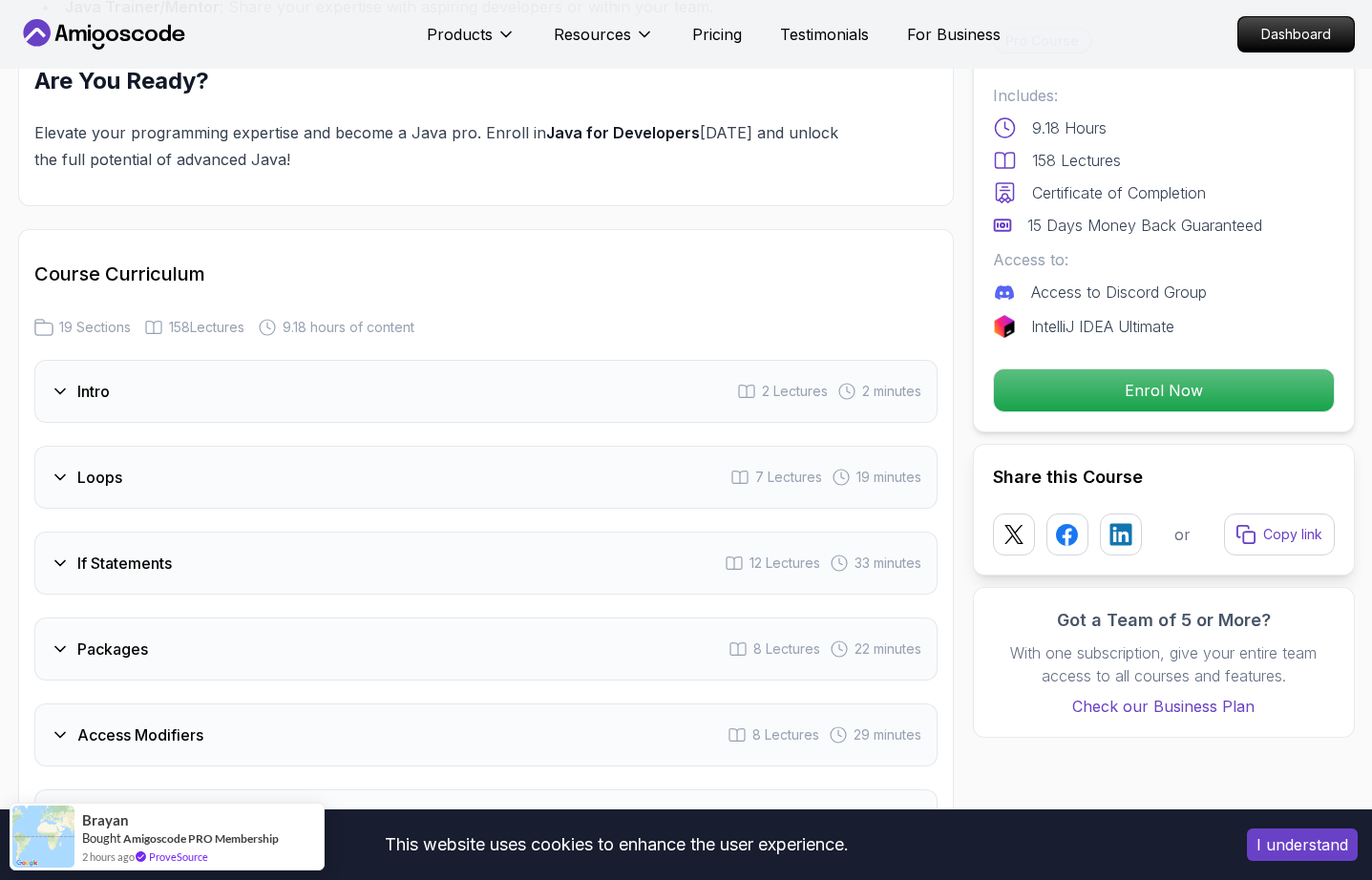 scroll, scrollTop: 2199, scrollLeft: 0, axis: vertical 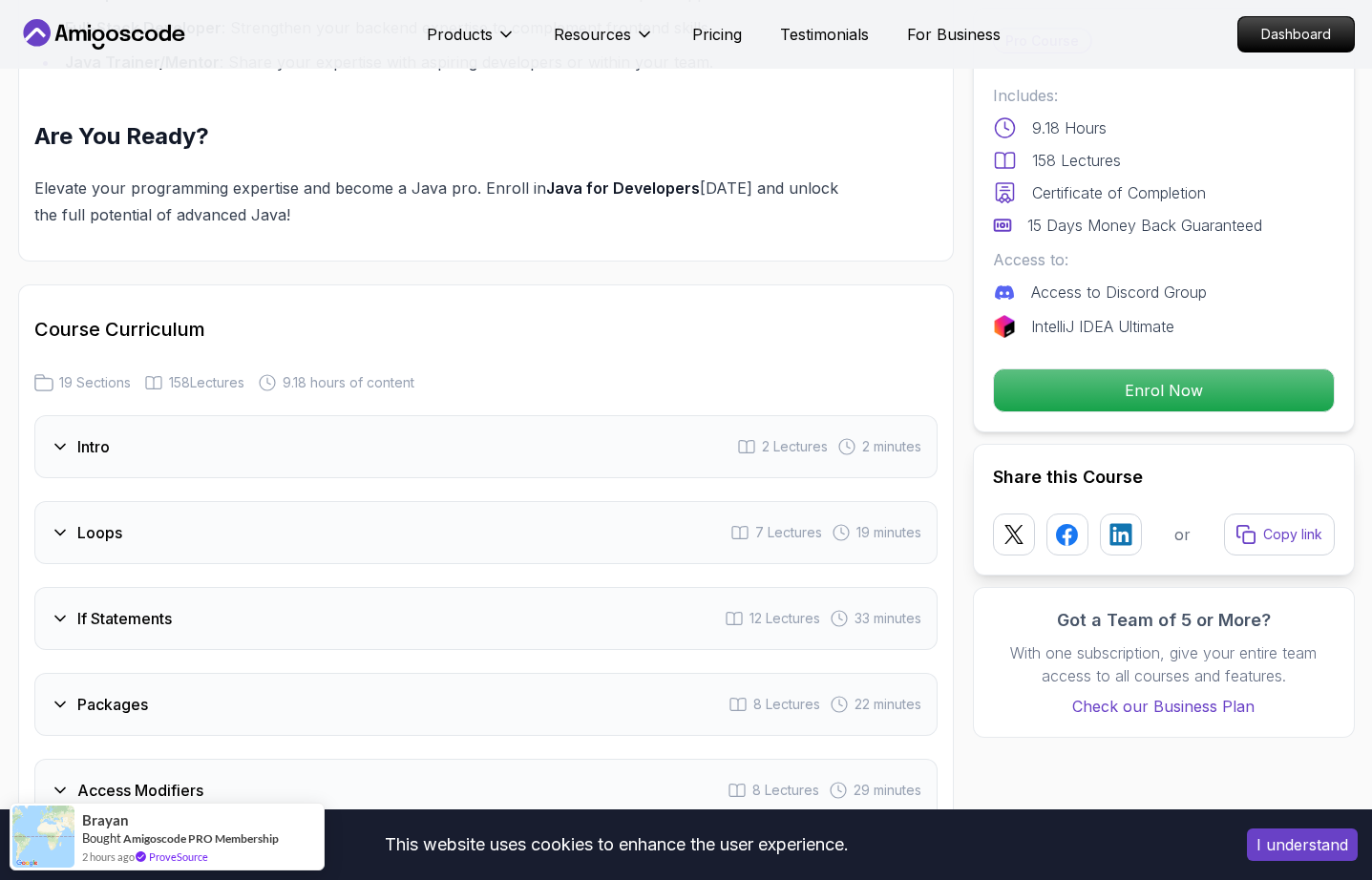 click on "Intro 2   Lectures     2 minutes   Loops 7   Lectures     19 minutes   If Statements 12   Lectures     33 minutes   Packages 8   Lectures     22 minutes   Access Modifiers 8   Lectures     29 minutes   Methods 8   Lectures     24 minutes   Beyond The Basics 13   Lectures     1.02 hours   Strings 8   Lectures     32 minutes   Dates 6   Lectures     20 minutes   Big Decimal 4   Lectures     9 minutes   Taking User Input 4   Lectures     9 minutes   Exception Handling 15   Lectures     1.17 hours   Working With Files 5   Lectures     23 minutes   Classes And Objects 23   Lectures     1.74 hours   Static Keyword 6   Lectures     27 minutes   Organizing Code 9   Lectures     44 minutes   Null Pointer And Optionals 4   Lectures     21 minutes   Exercises 13   Lectures     1 minute   Outro 3   Lectures     41 seconds" at bounding box center (486, 1220) 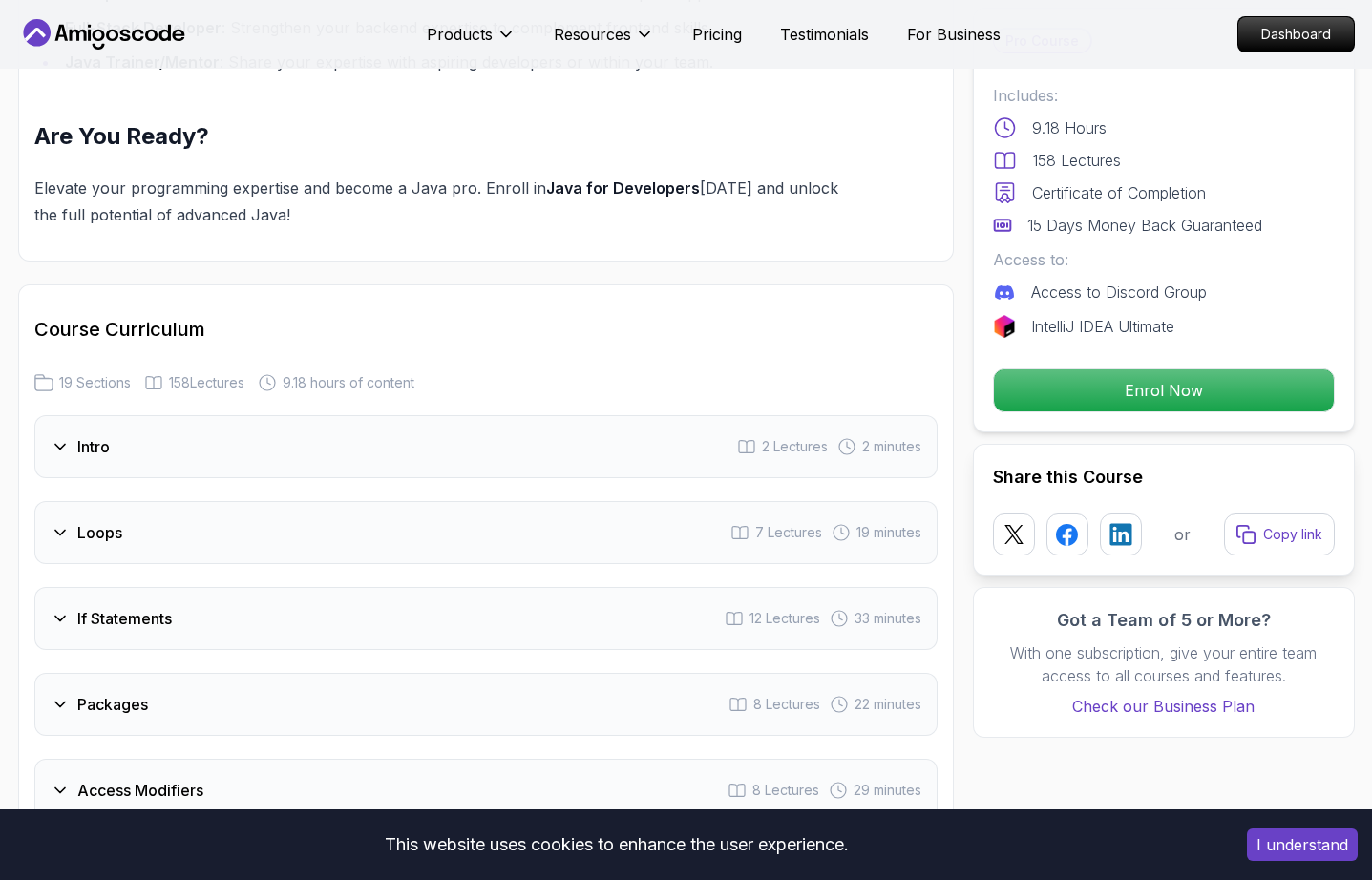 click on "Loops 7   Lectures     19 minutes" at bounding box center [486, 533] 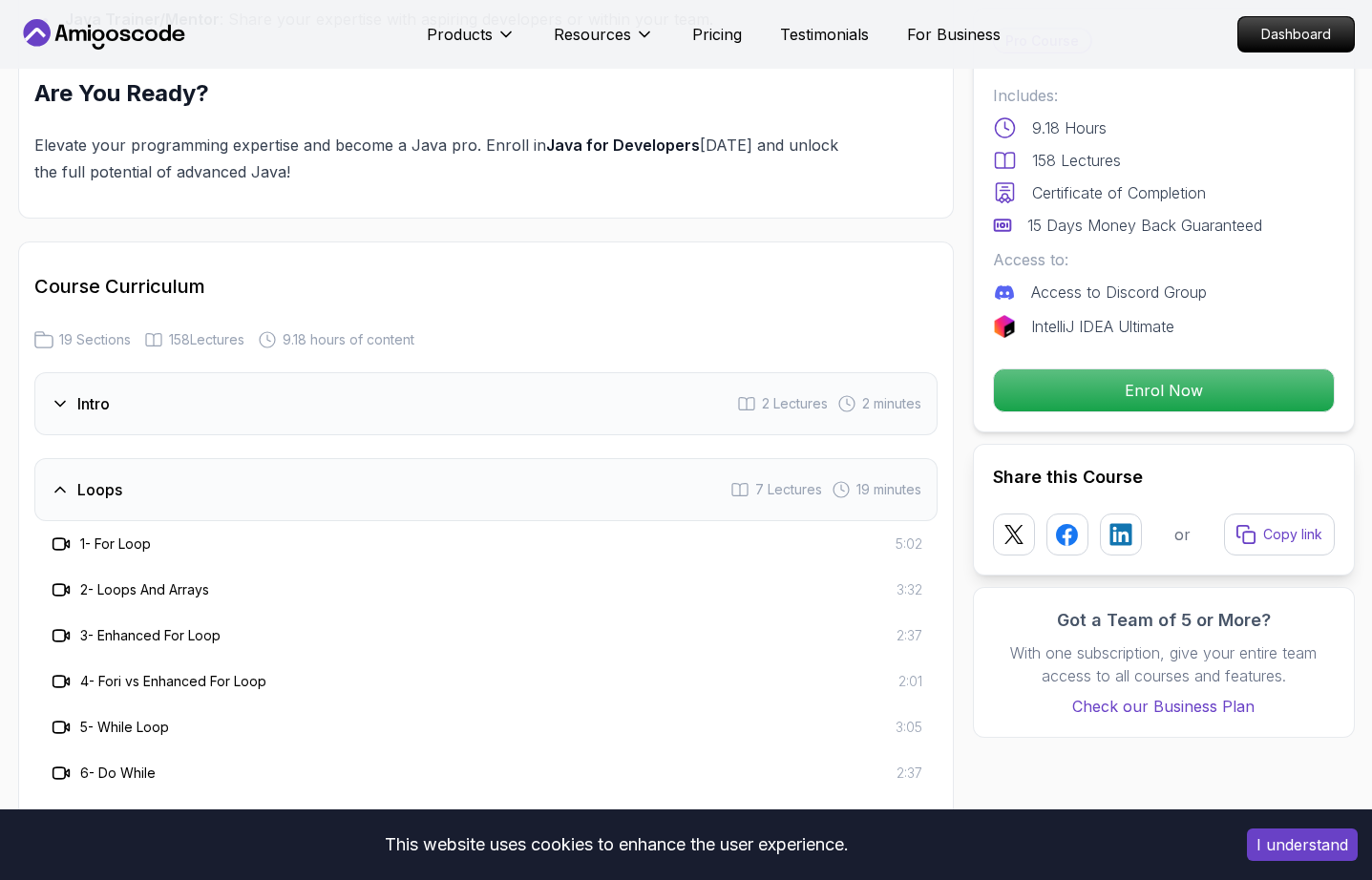 scroll, scrollTop: 2294, scrollLeft: 0, axis: vertical 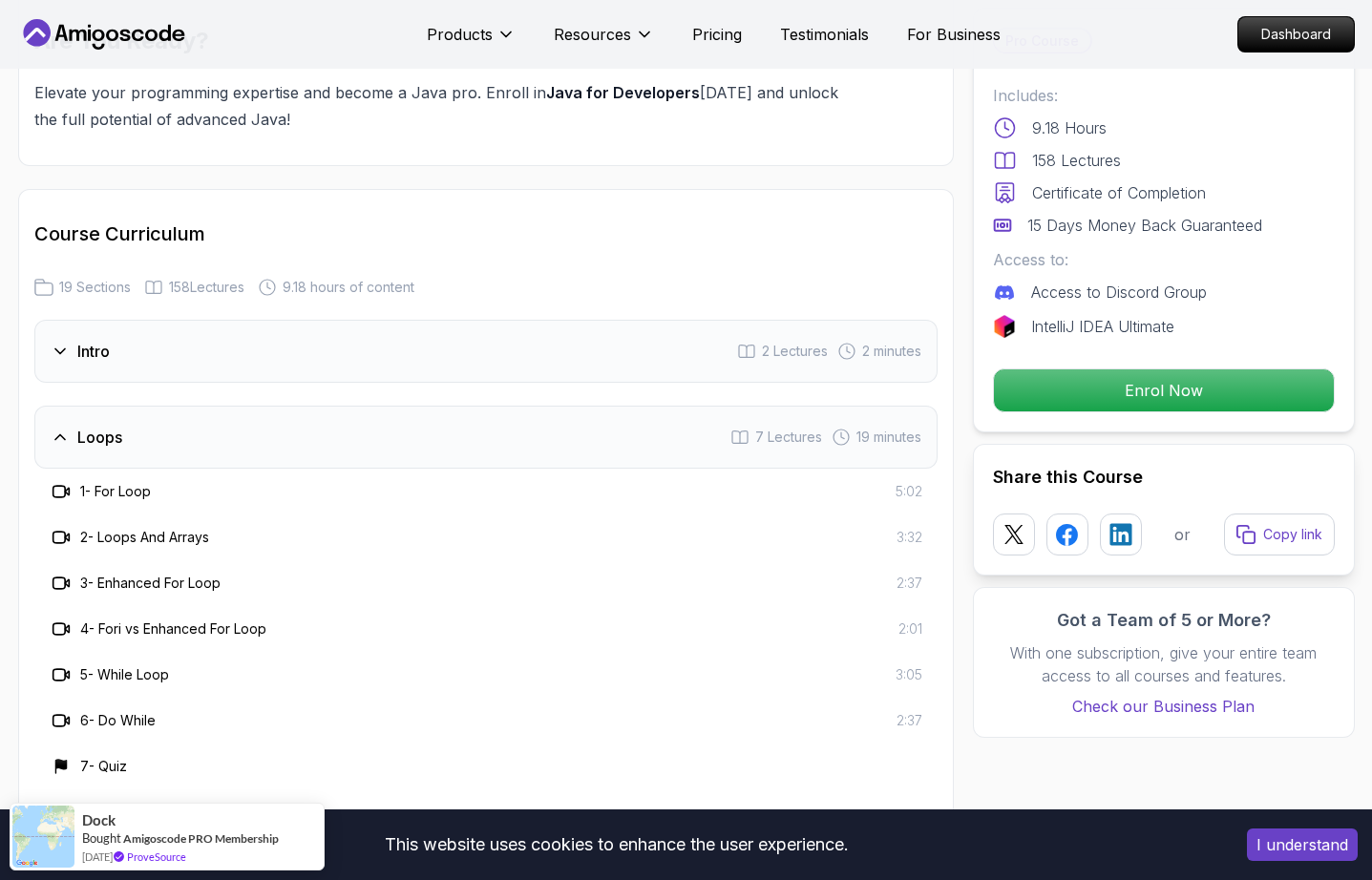 click on "Loops 7   Lectures     19 minutes" at bounding box center (486, 437) 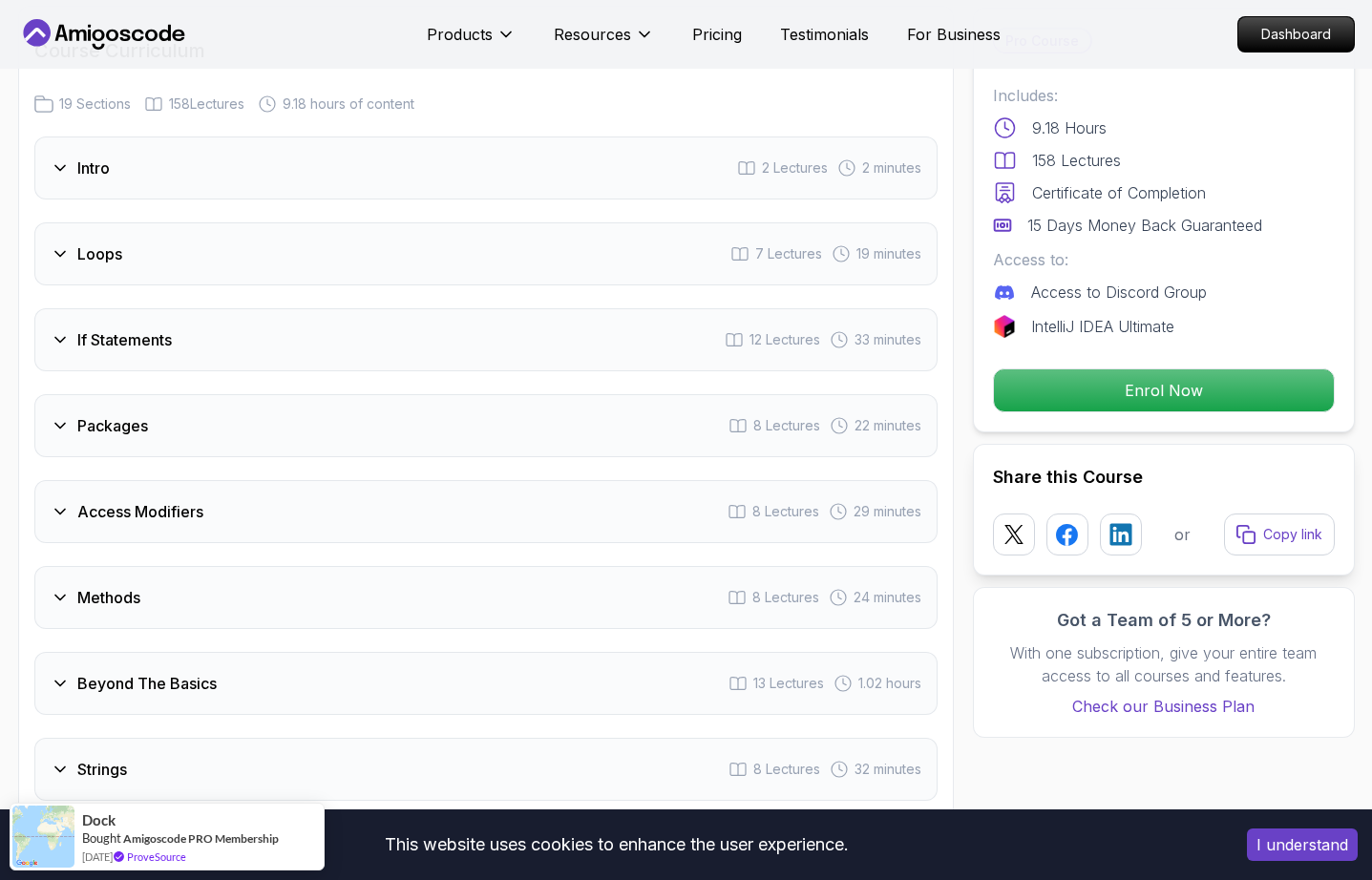 scroll, scrollTop: 2485, scrollLeft: 0, axis: vertical 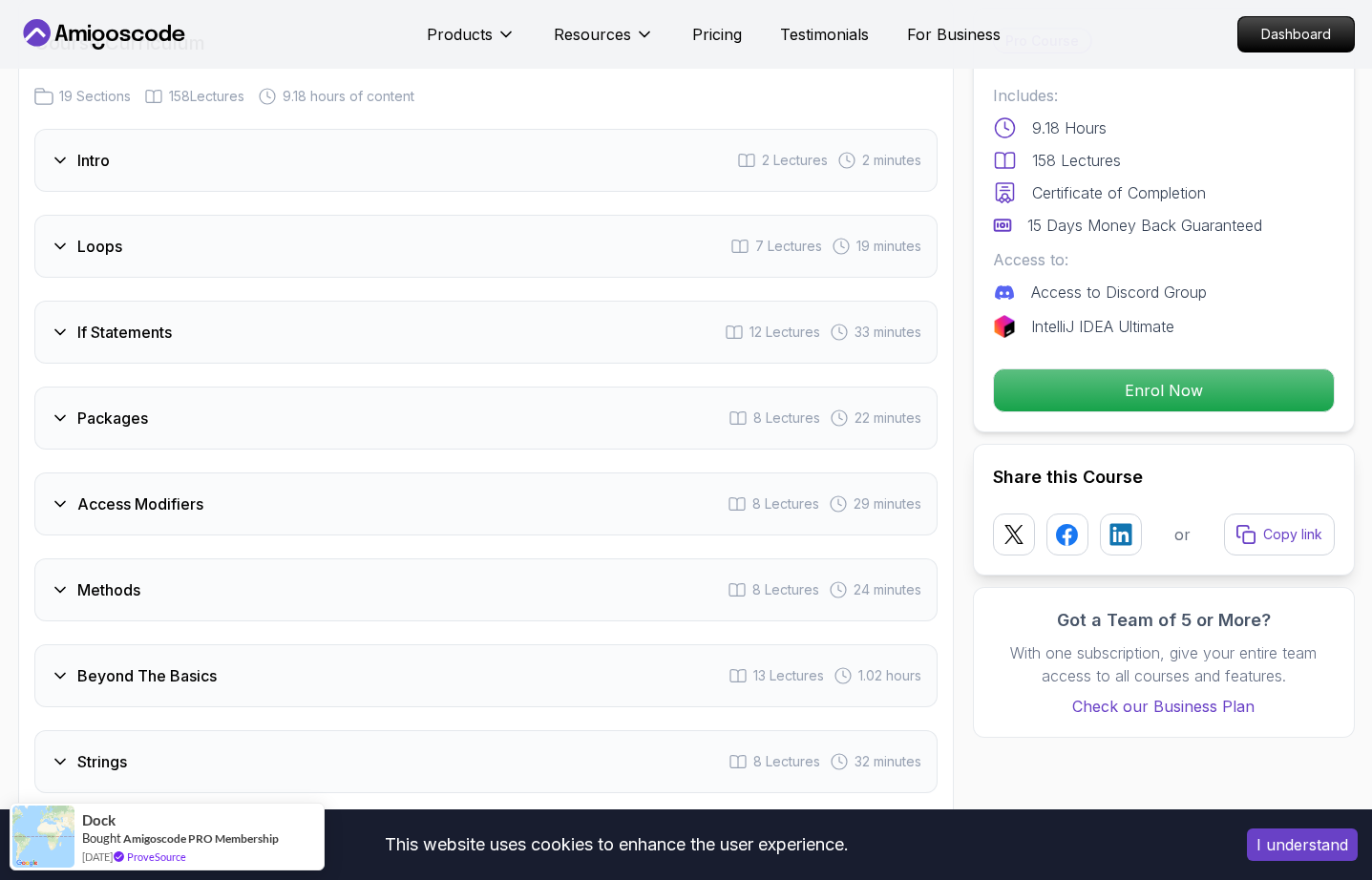 click on "Packages 8   Lectures     22 minutes" at bounding box center (486, 418) 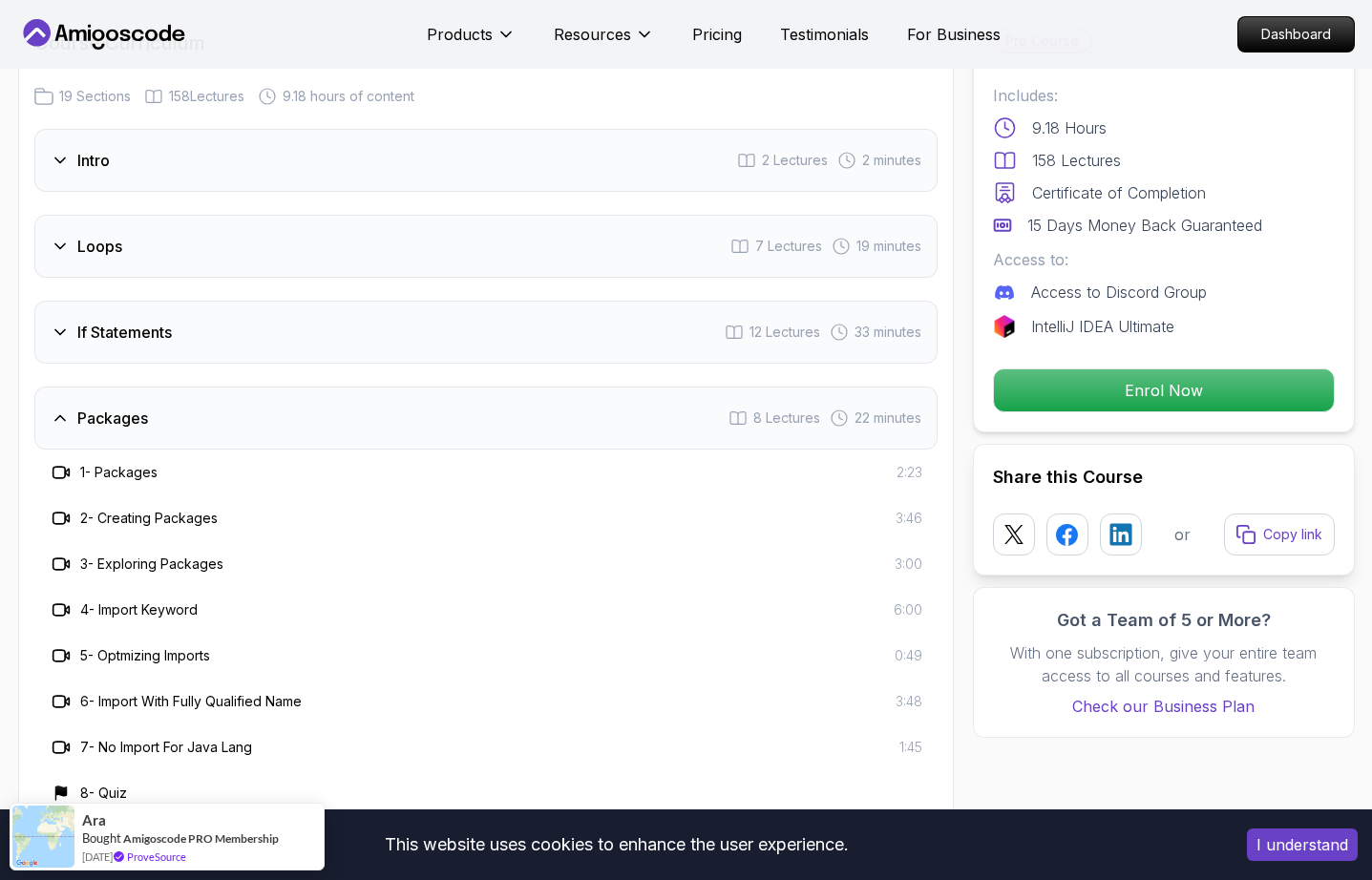 click on "Packages 8   Lectures     22 minutes" at bounding box center (486, 418) 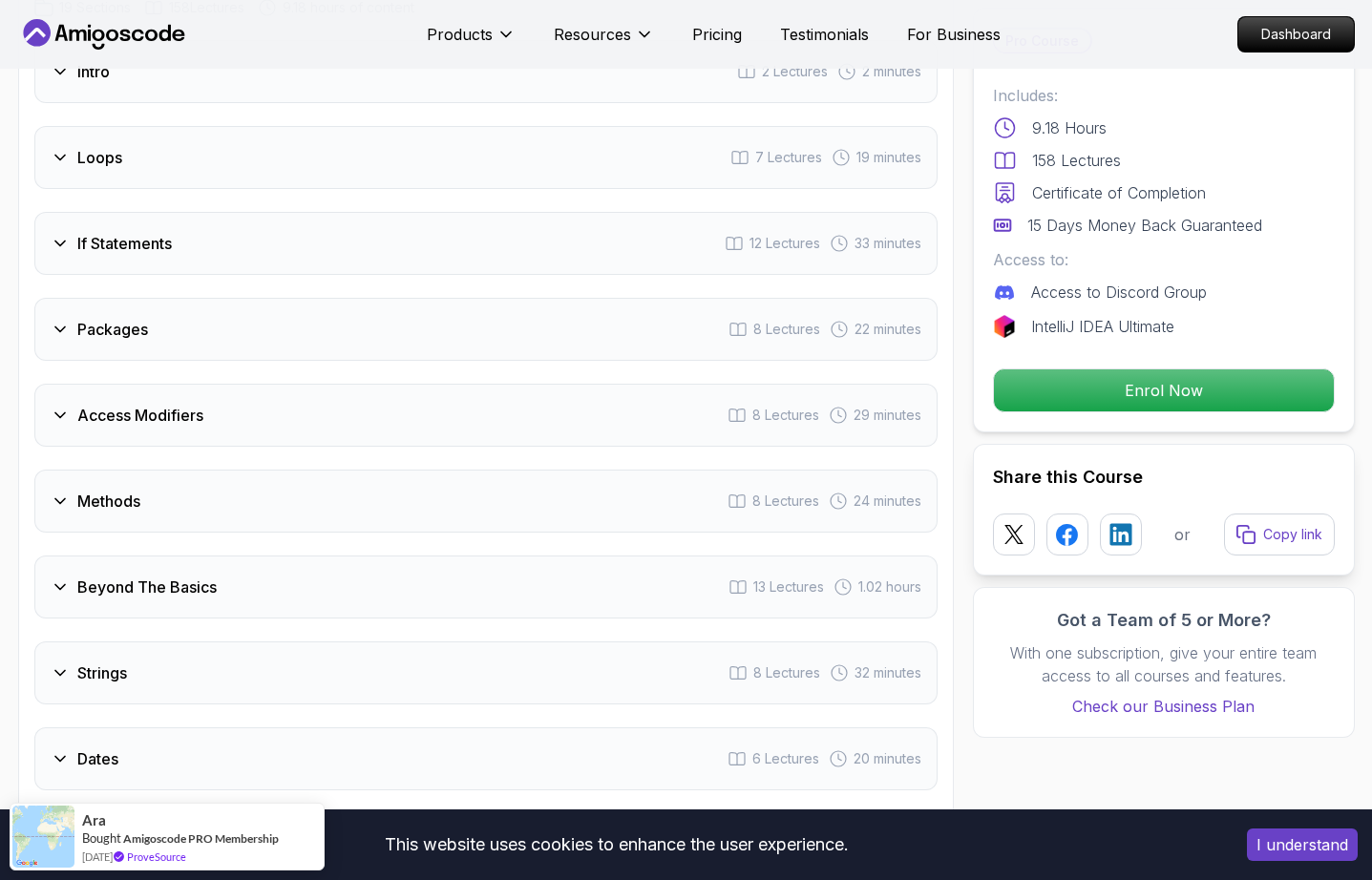 scroll, scrollTop: 2581, scrollLeft: 0, axis: vertical 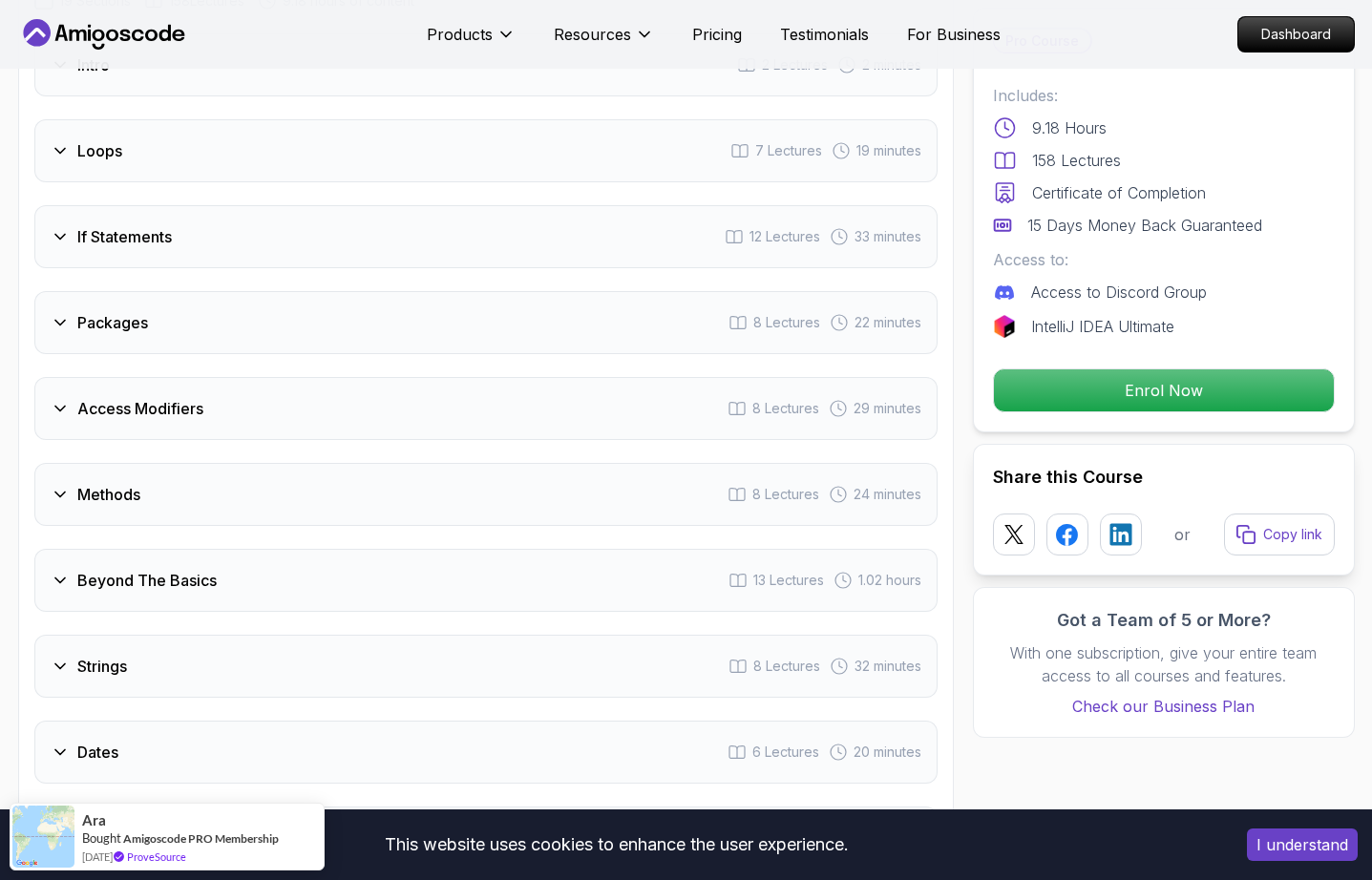 click on "Access Modifiers" at bounding box center [140, 409] 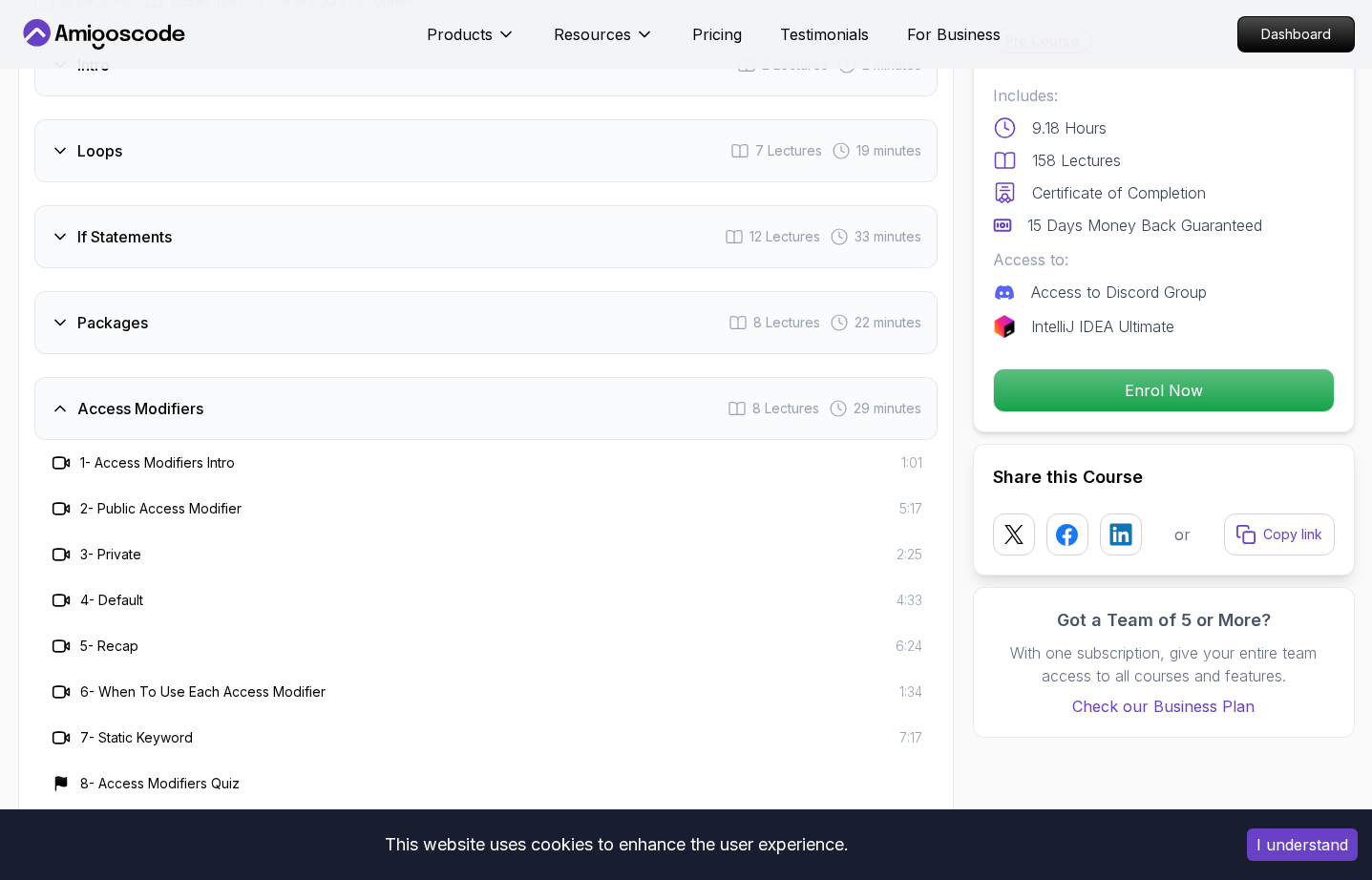 click on "Access Modifiers" at bounding box center (140, 409) 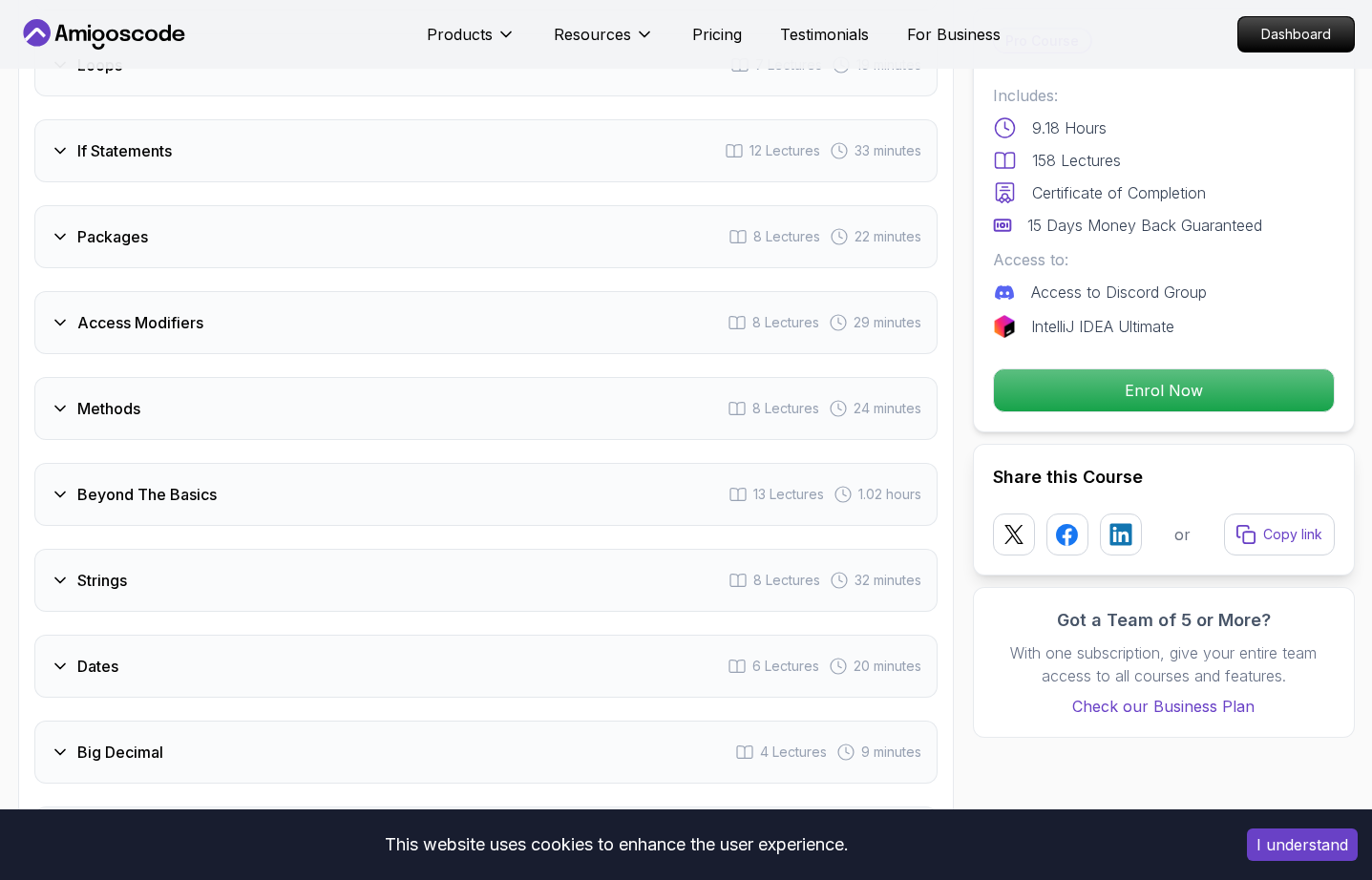 scroll, scrollTop: 2676, scrollLeft: 0, axis: vertical 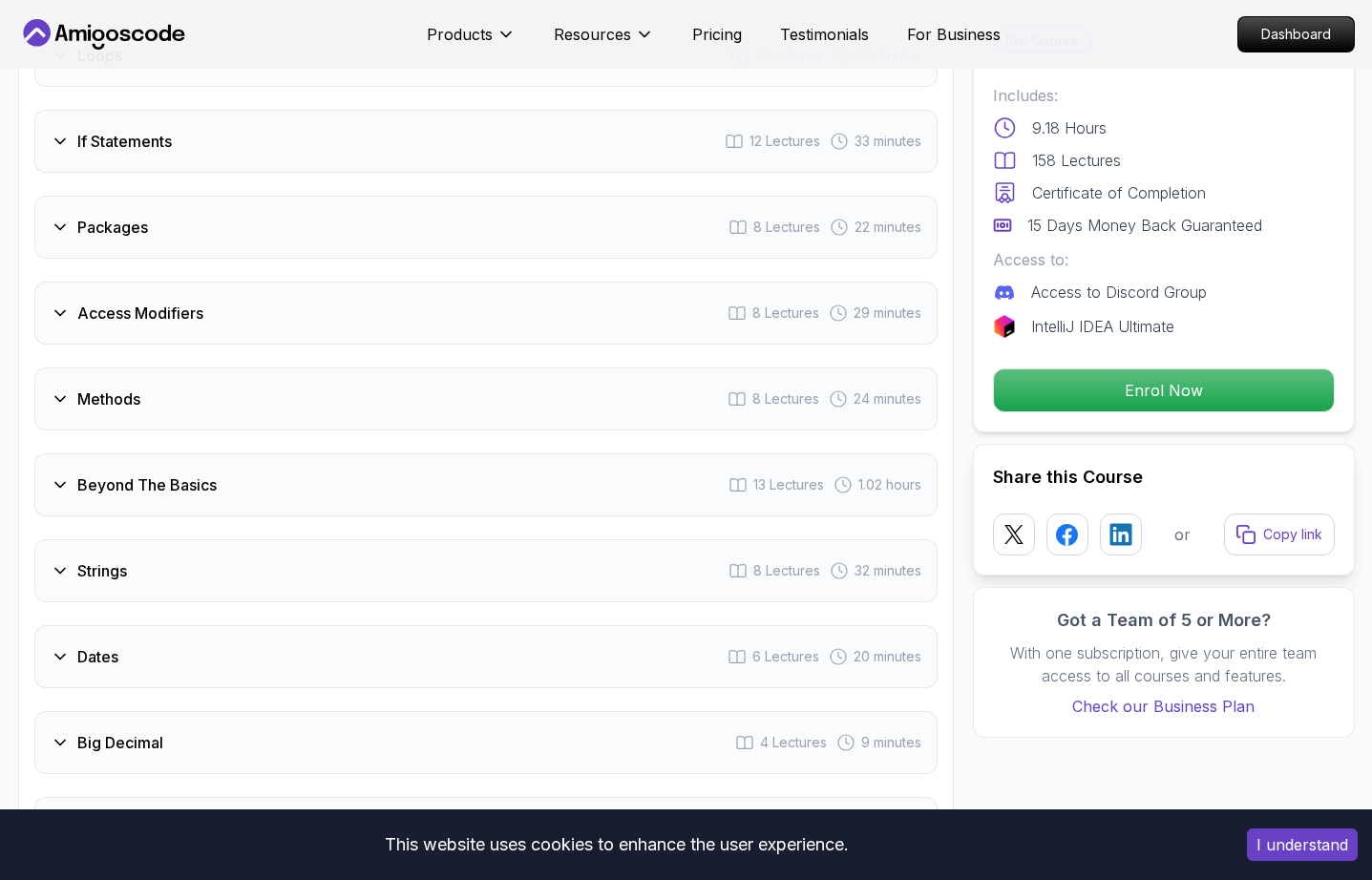 click on "Methods 8   Lectures     24 minutes" at bounding box center [486, 399] 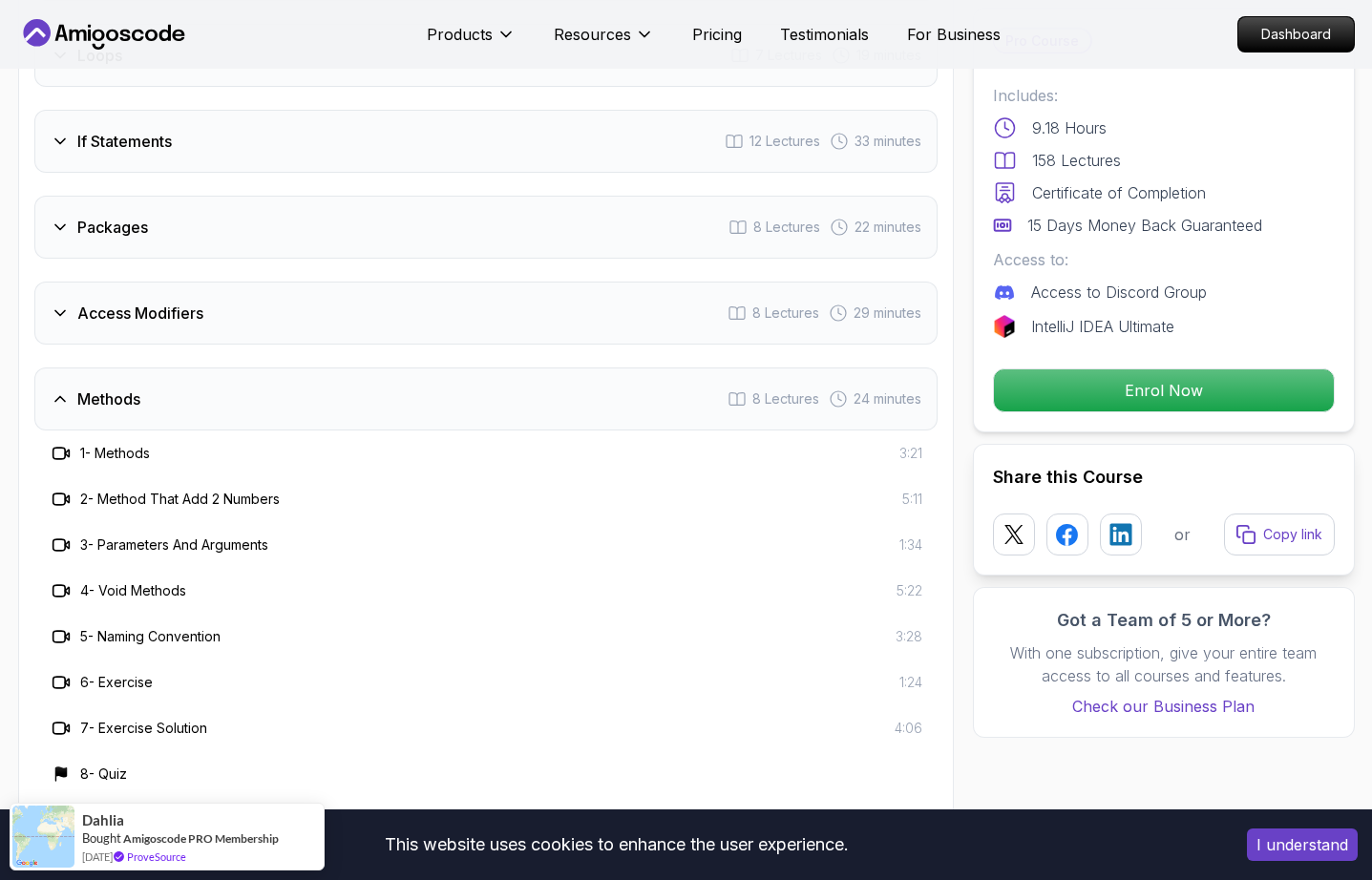 click on "Methods 8   Lectures     24 minutes" at bounding box center [486, 399] 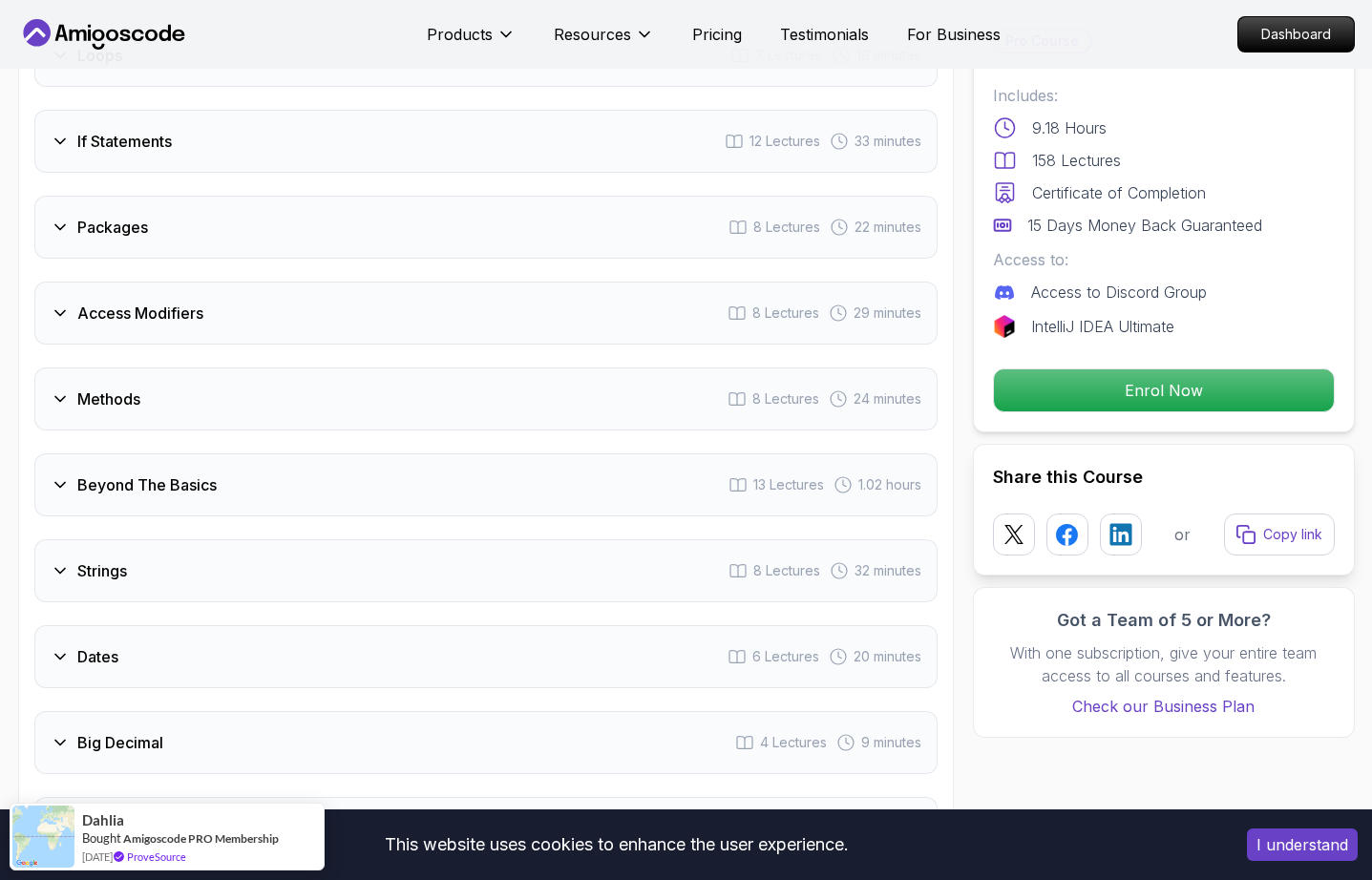 click on "Beyond The Basics 13   Lectures     1.02 hours" at bounding box center [486, 485] 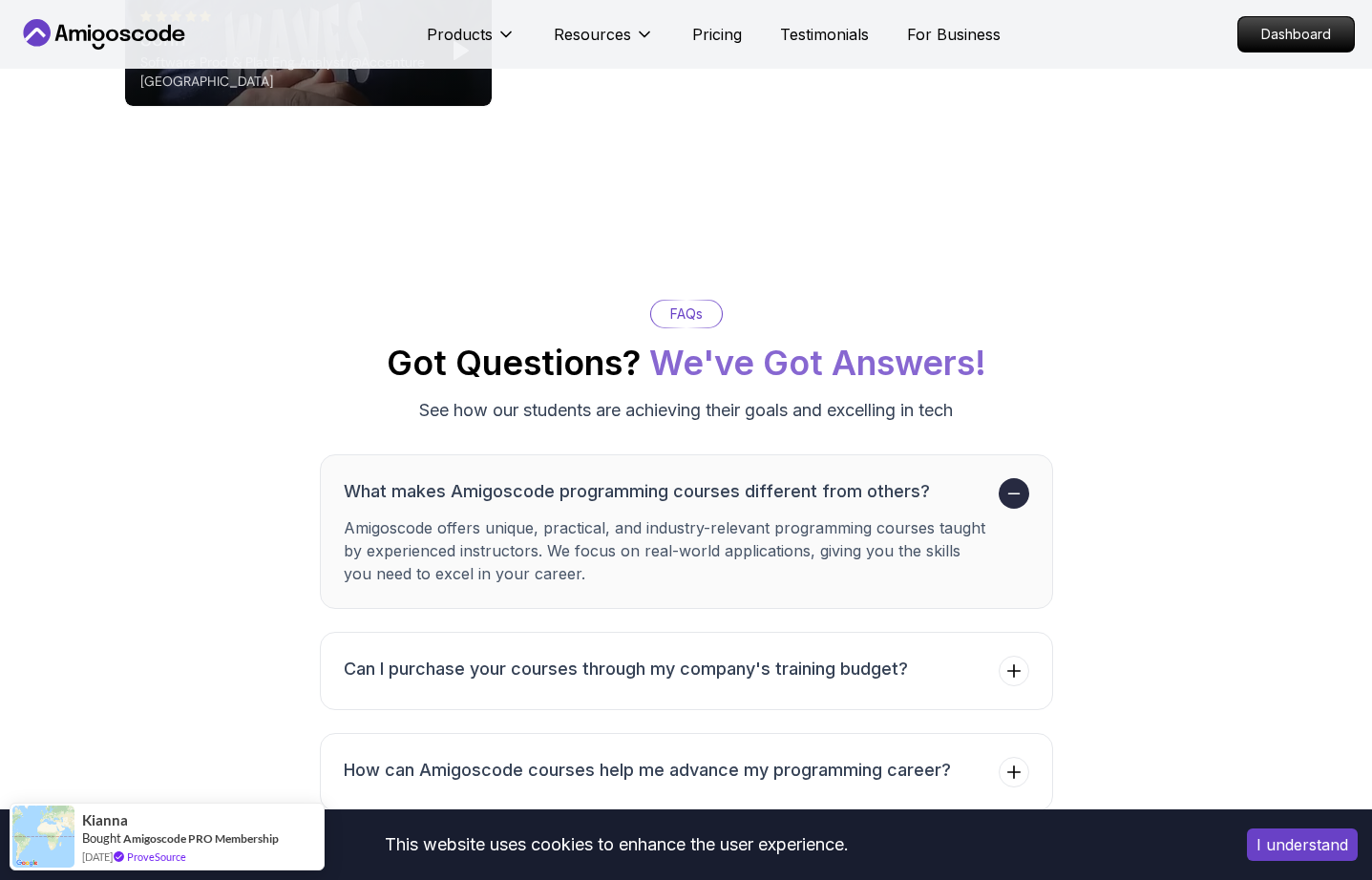 scroll, scrollTop: 7735, scrollLeft: 0, axis: vertical 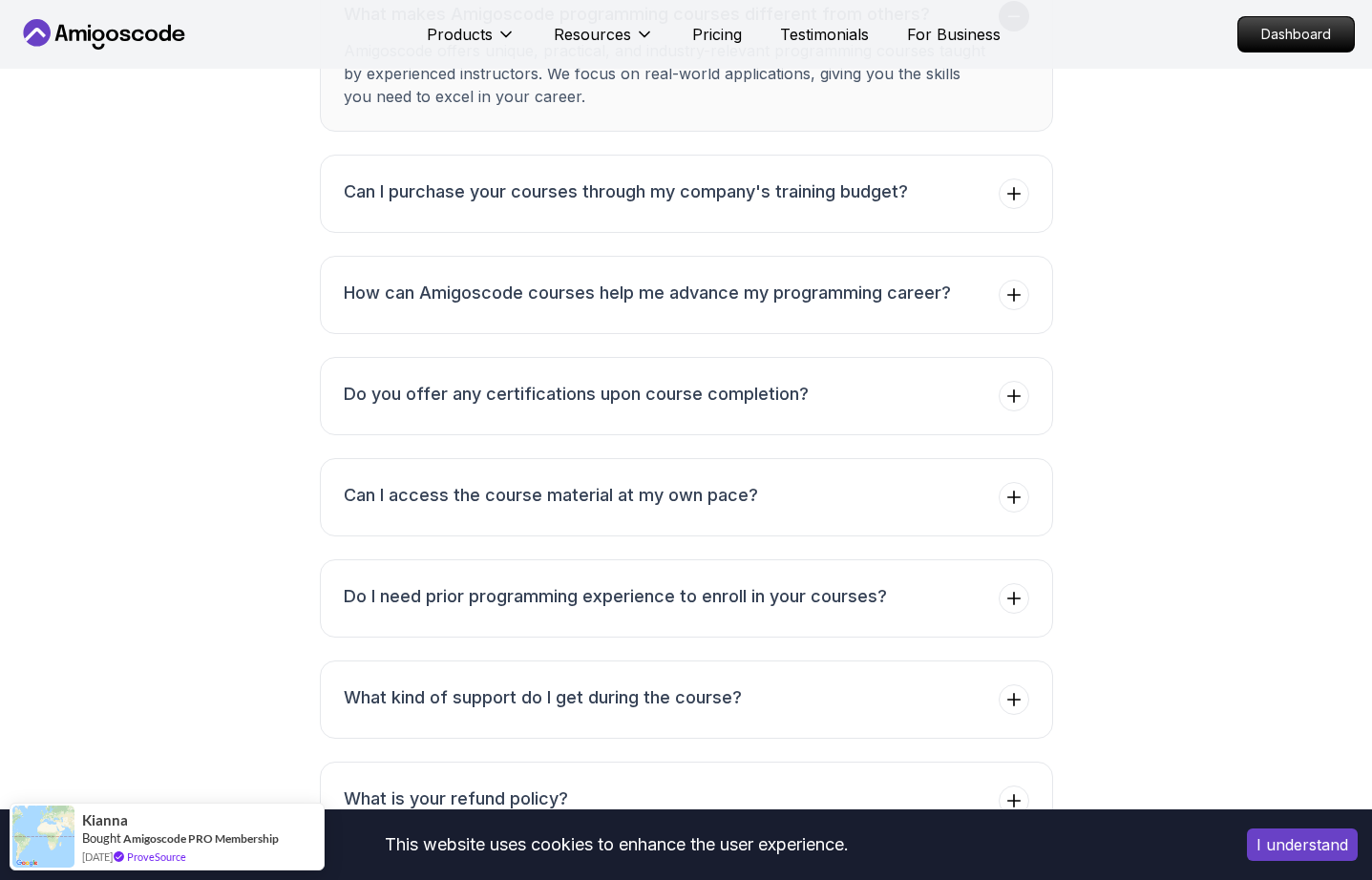 type 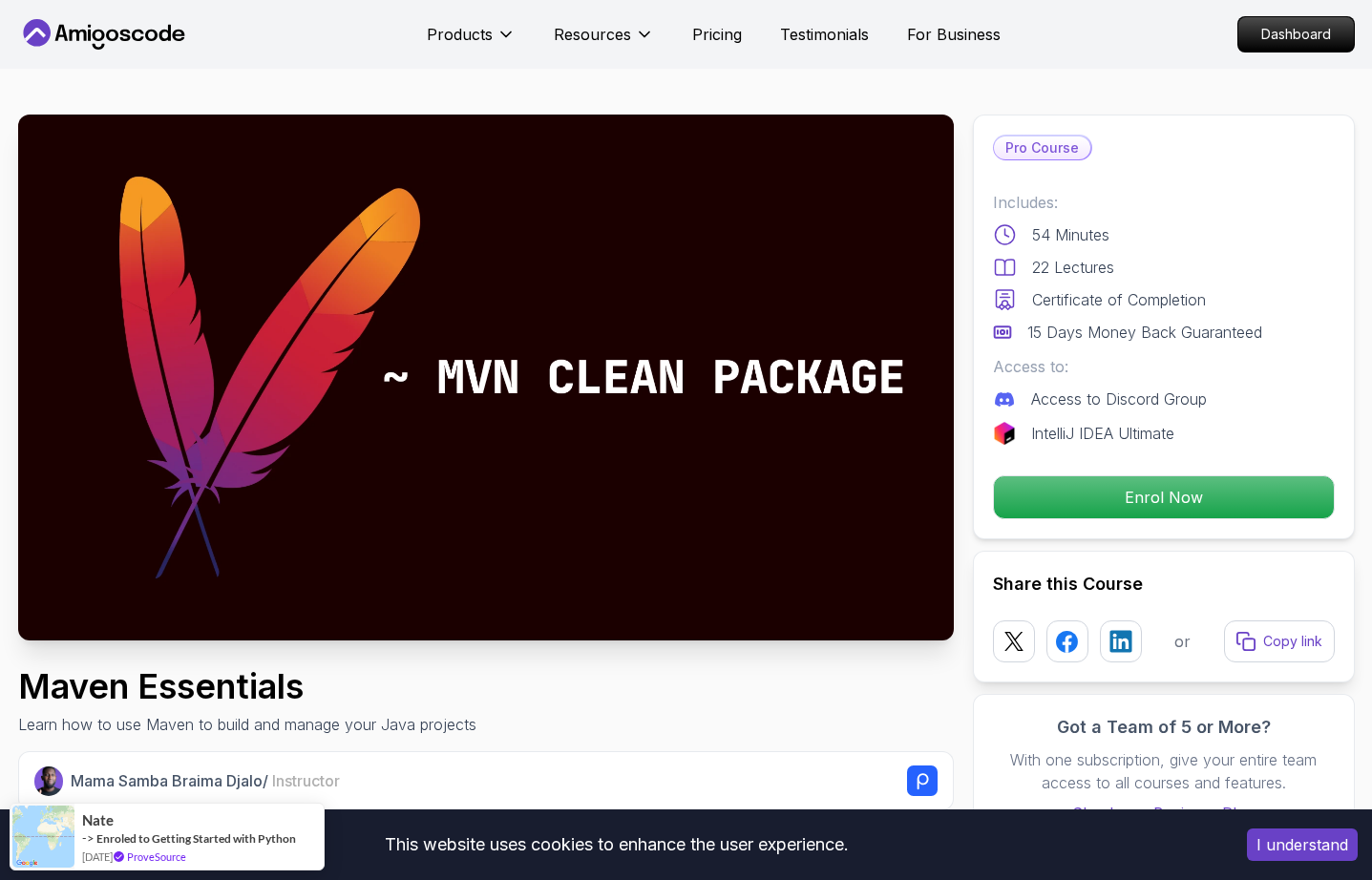 scroll, scrollTop: 0, scrollLeft: 0, axis: both 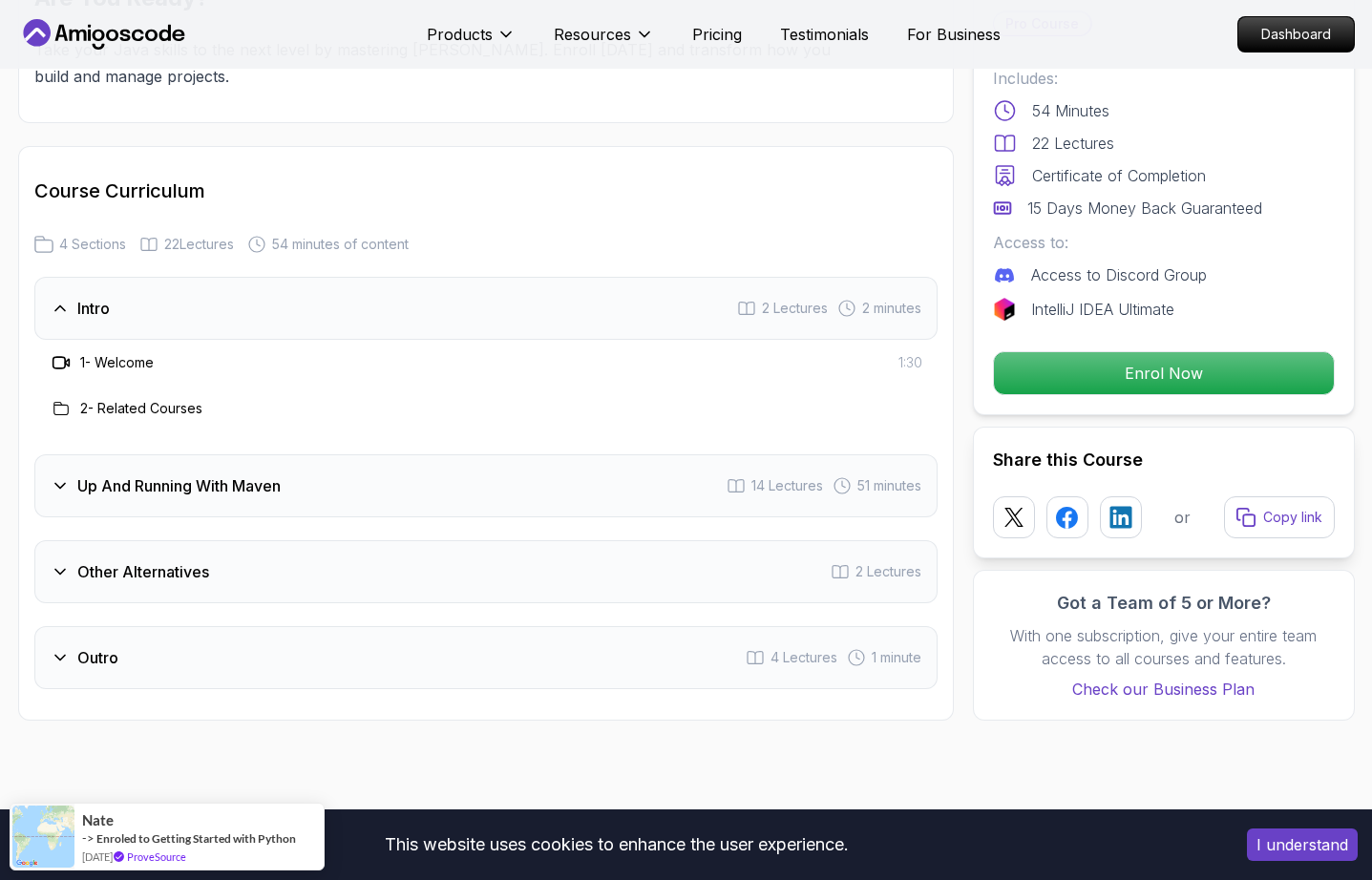 click on "Up And Running With Maven 14   Lectures     51 minutes" at bounding box center [486, 486] 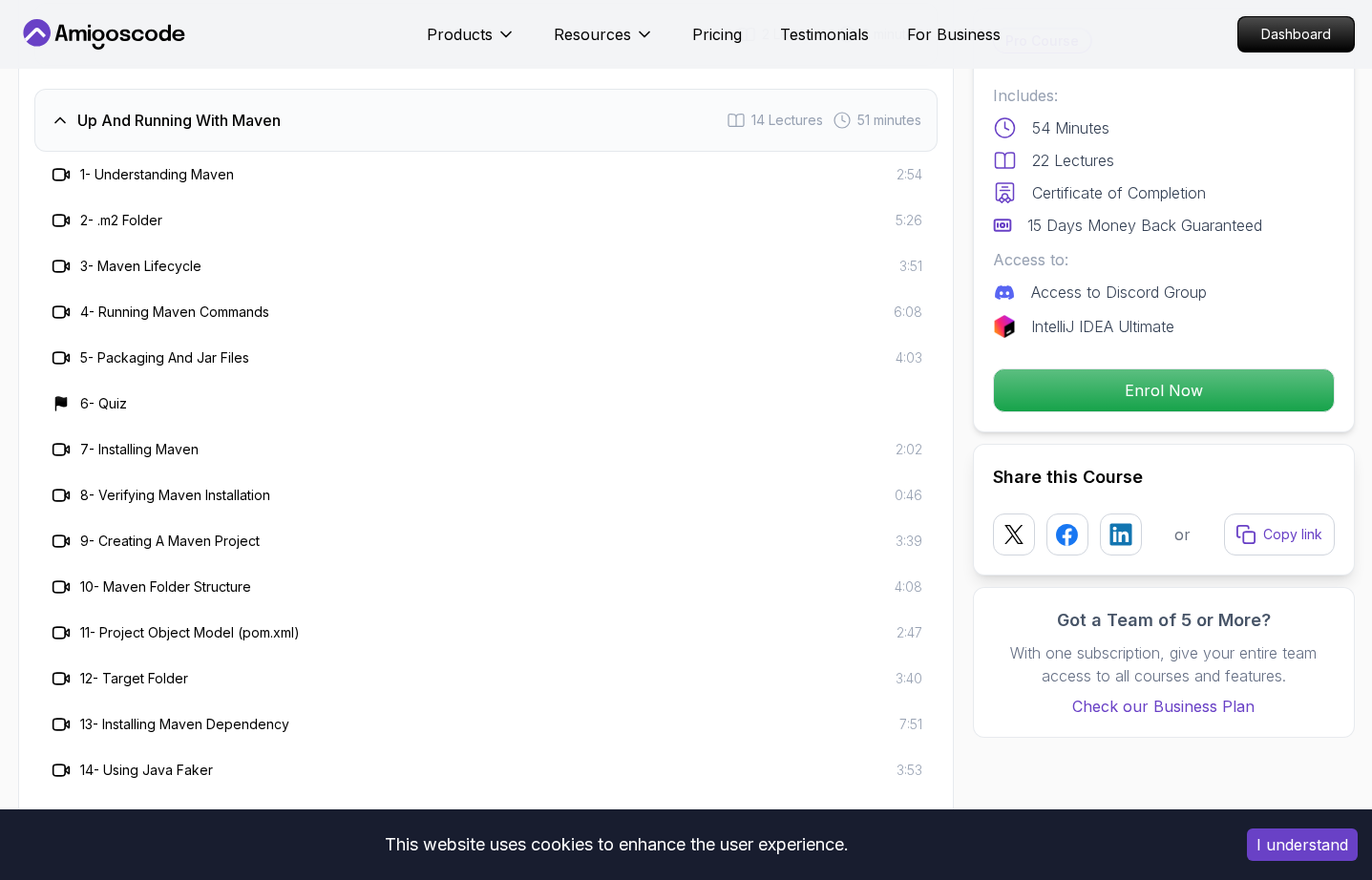 scroll, scrollTop: 2482, scrollLeft: 0, axis: vertical 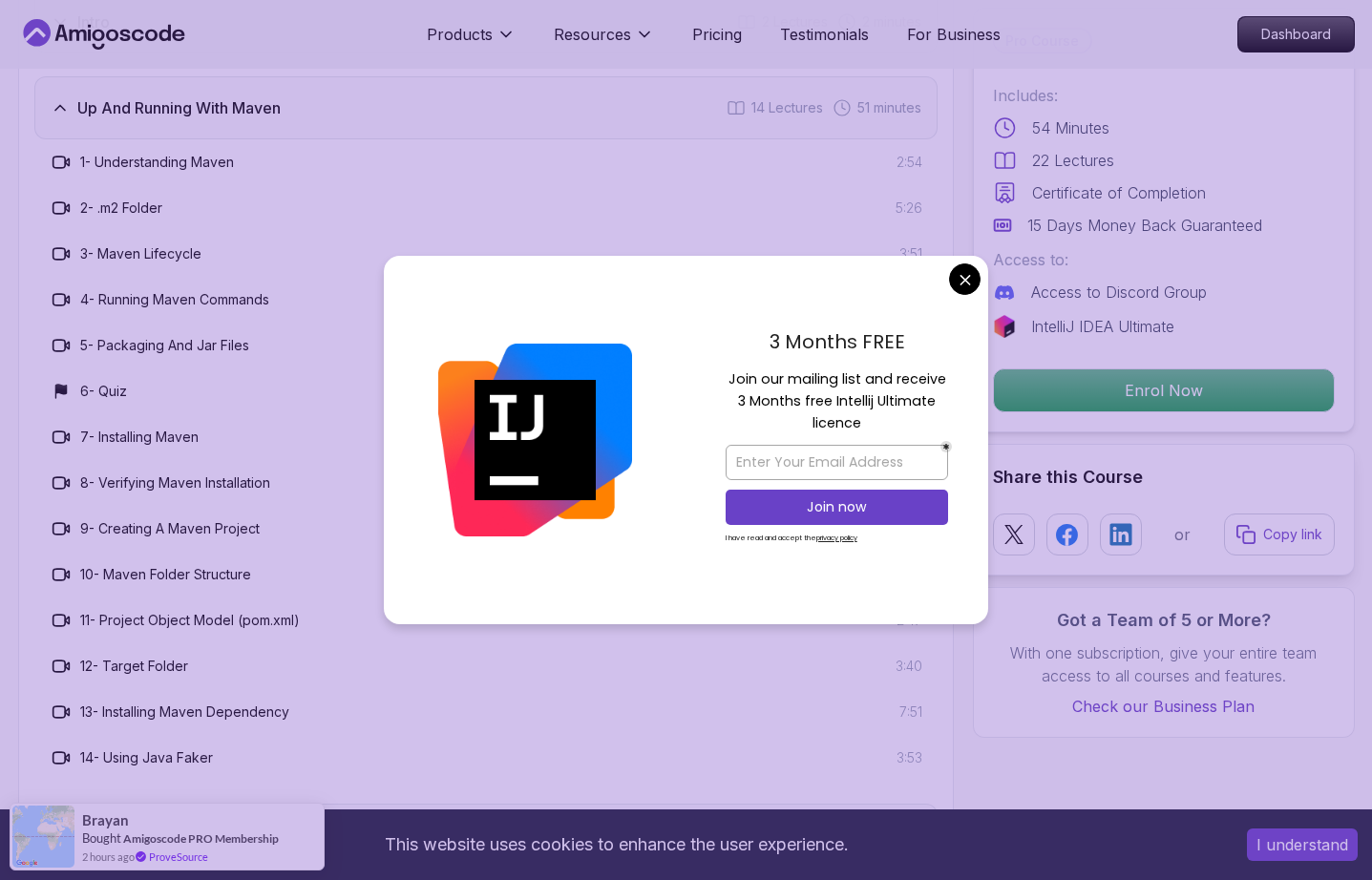 click on "This website uses cookies to enhance the user experience. I understand Products Resources Pricing Testimonials For Business Dashboard Products Resources Pricing Testimonials For Business Dashboard Maven Essentials Learn how to use Maven to build and manage your Java projects Mama Samba Braima Djalo  /   Instructor Pro Course Includes: 54 Minutes 22 Lectures Certificate of Completion 15 Days Money Back Guaranteed Access to: Access to Discord Group IntelliJ IDEA Ultimate Enrol Now Share this Course or Copy link Got a Team of 5 or More? With one subscription, give your entire team access to all courses and features. Check our Business Plan Mama Samba Braima Djalo  /   Instructor What you will learn maven java intellij terminal bash Getting Started with Maven - Learn what Maven is, install it, and verify your setup on your system. Project Structure and POM - Understand the Maven folder structure and master the Project Object Model (POM) file. Maven The Essential Build Tool for Java Projects" at bounding box center [686, 1924] 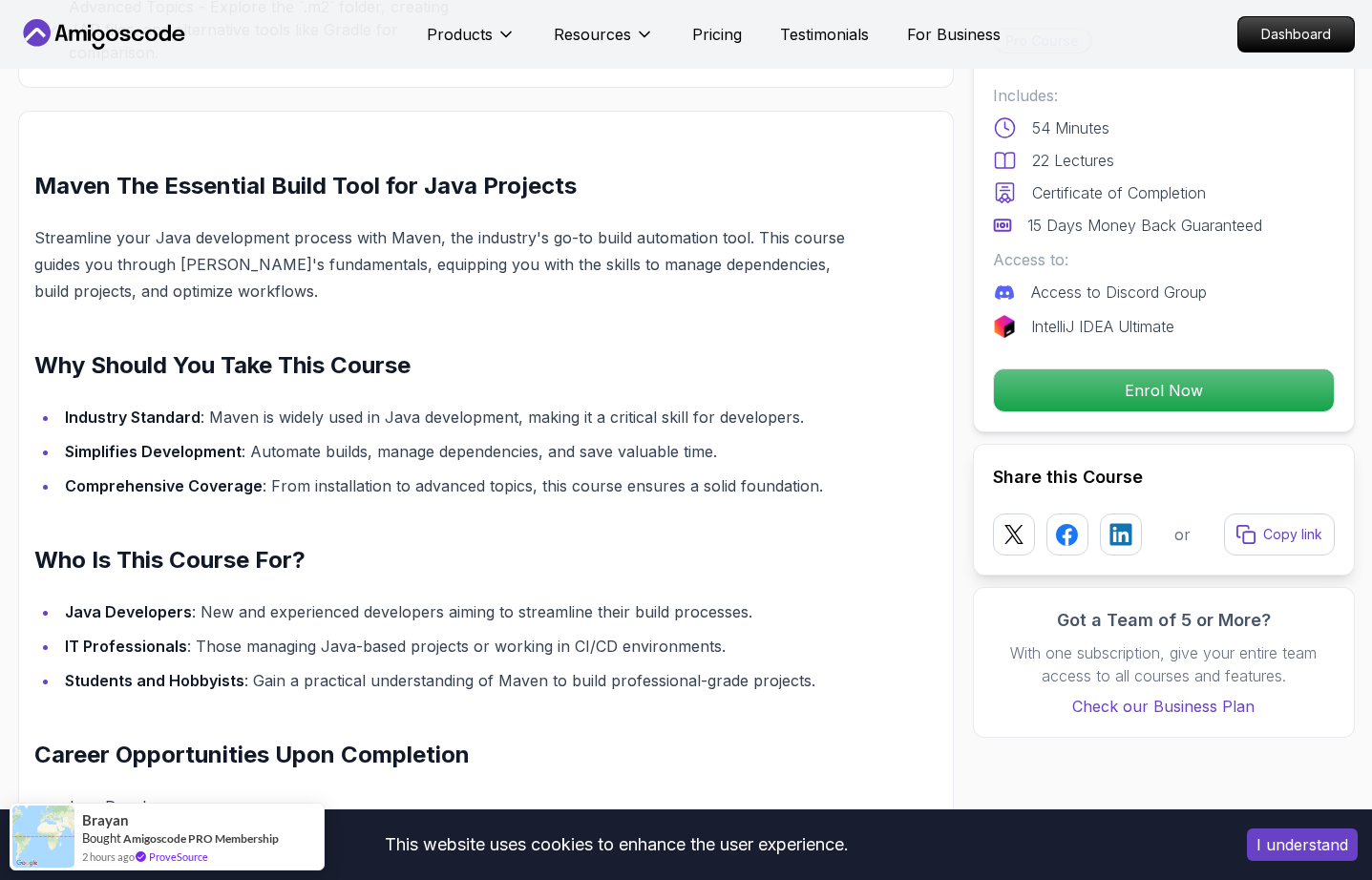 scroll, scrollTop: 1145, scrollLeft: 0, axis: vertical 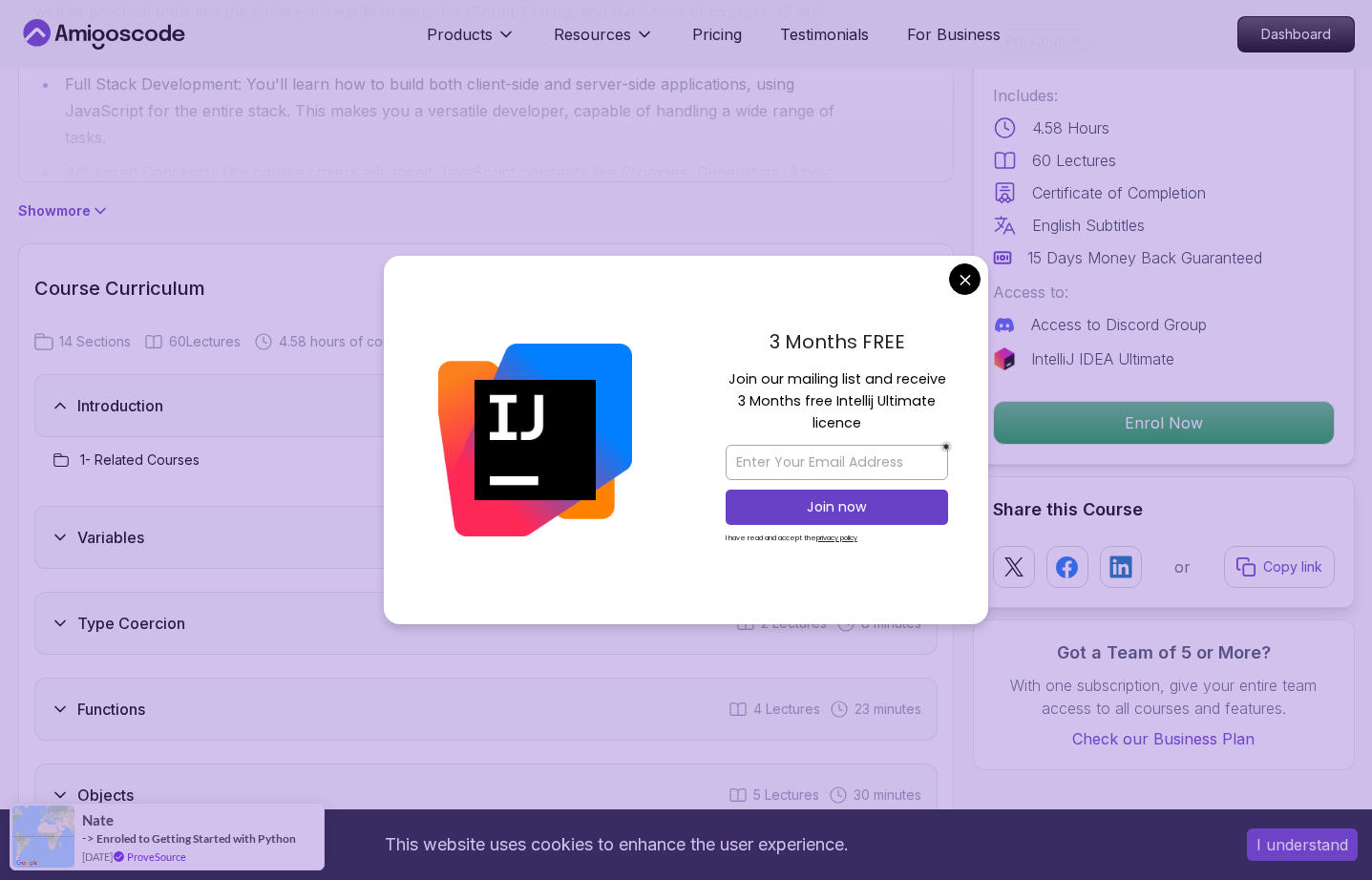 click on "This website uses cookies to enhance the user experience. I understand Products Resources Pricing Testimonials For Business Dashboard Products Resources Pricing Testimonials For Business Dashboard Javascript Mastery Advanced JavaScript training for web development, client and server-side applications Mama Samba Braima Djalo  /   Instructor Pro Course Includes: 4.58 Hours 60 Lectures Certificate of Completion English Subtitles 15 Days Money Back Guaranteed Access to: Access to Discord Group IntelliJ IDEA Ultimate Enrol Now Share this Course or Copy link Got a Team of 5 or More? With one subscription, give your entire team access to all courses and features. Check our Business Plan Mama Samba Braima Djalo  /   Instructor What you will learn javascript nodejs vite react mongodb exppressjs Promises, Generators, Async Await, Type Coercion Organizing Data, Storing Data" Module System: Reusable Code, Maintainable Code Node Package Manager Testing, Code Functionality Frameworks: Express JS, React JS" at bounding box center (686, 2132) 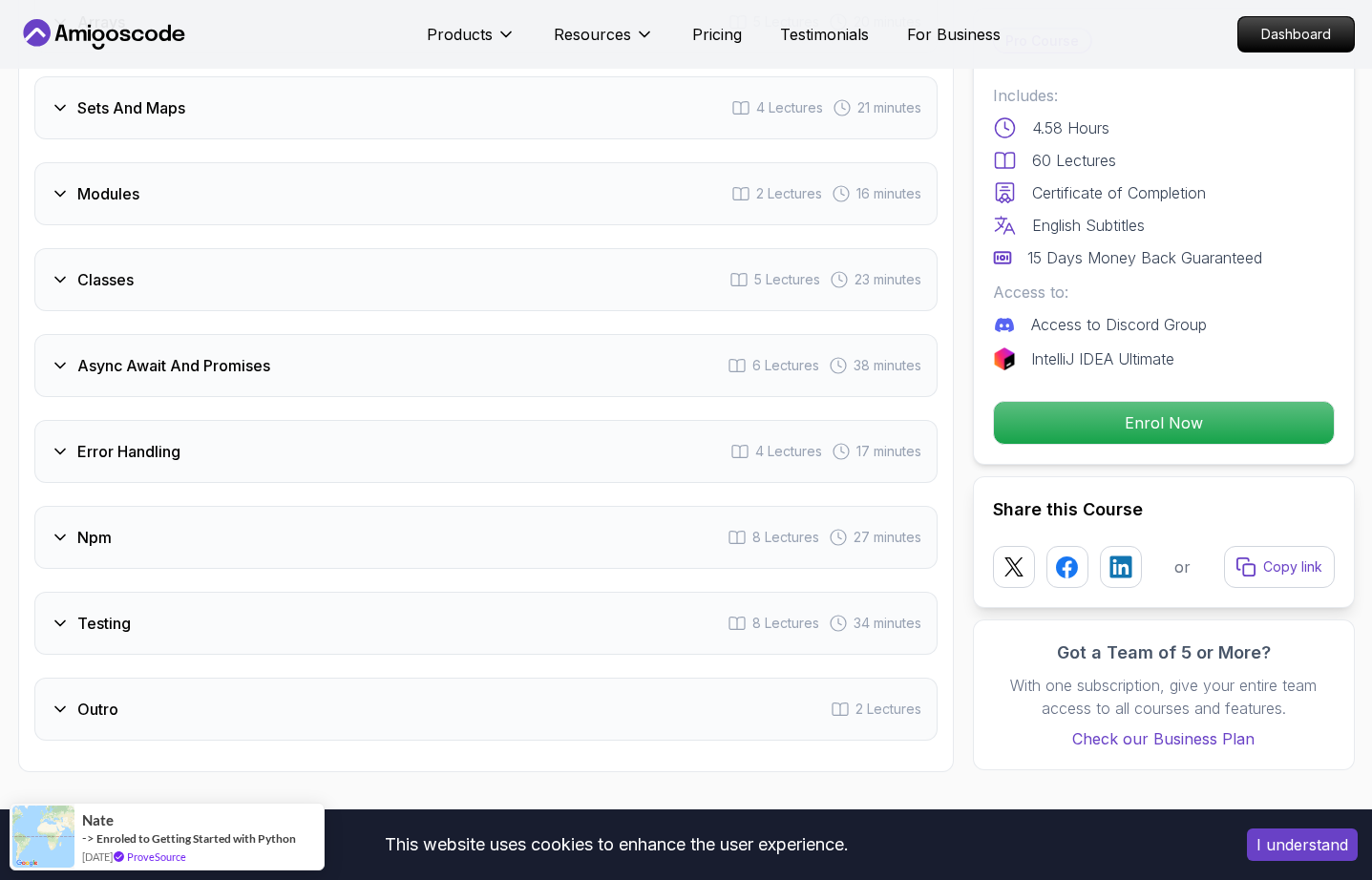click on "Async Await And Promises 6   Lectures     38 minutes" at bounding box center [486, 366] 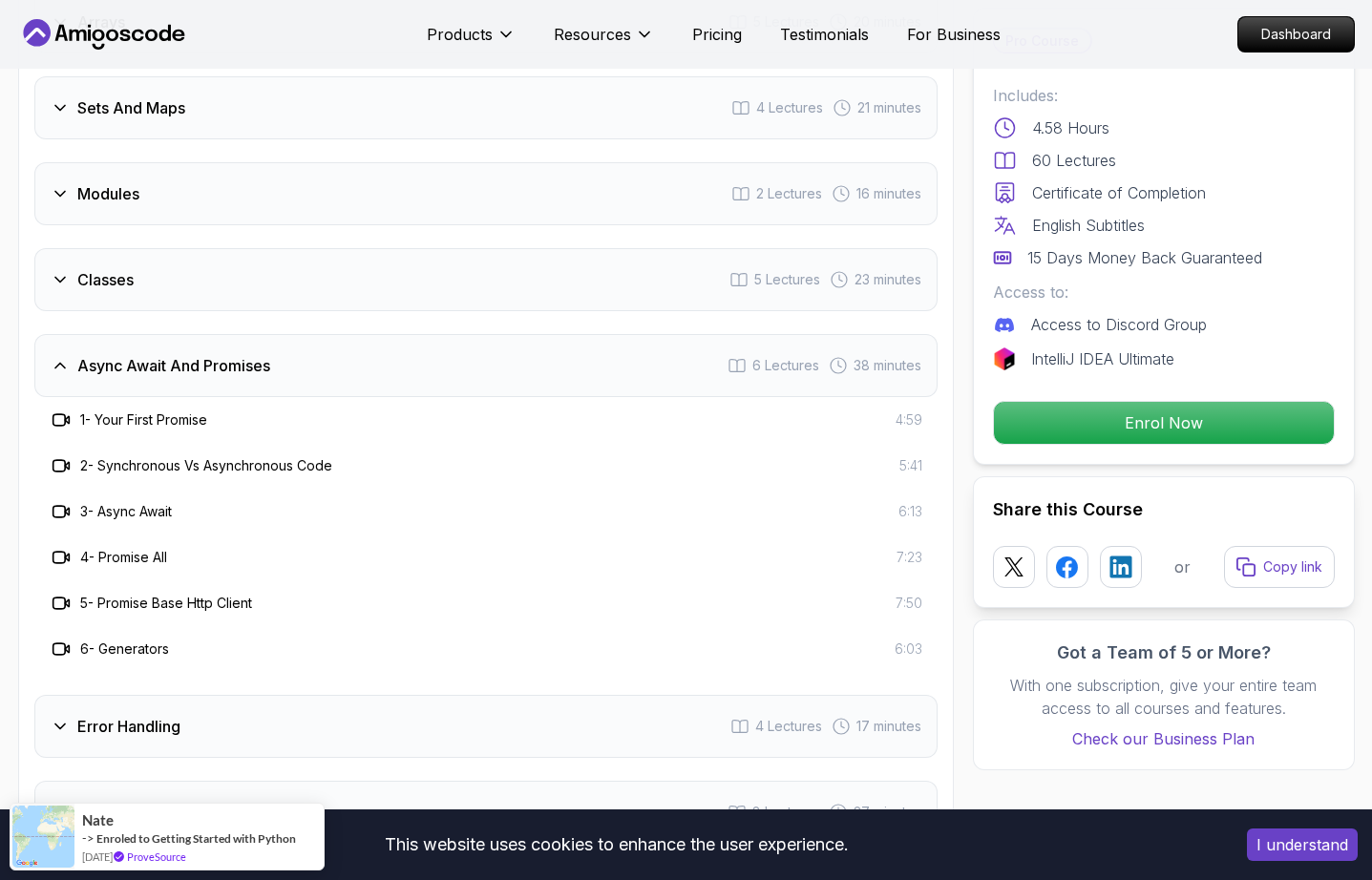click on "Async Await And Promises 6   Lectures     38 minutes" at bounding box center (486, 366) 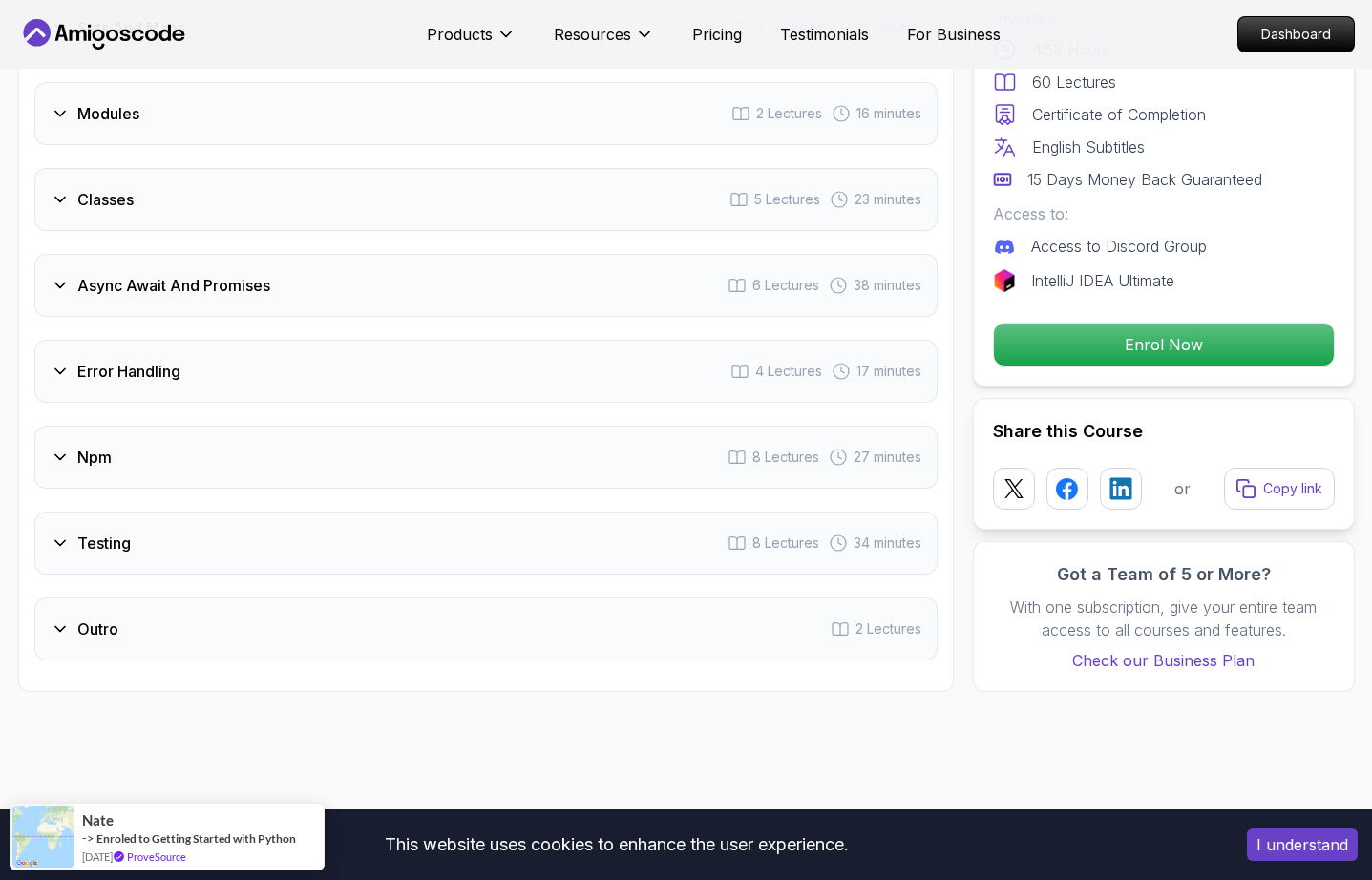 scroll, scrollTop: 2340, scrollLeft: 0, axis: vertical 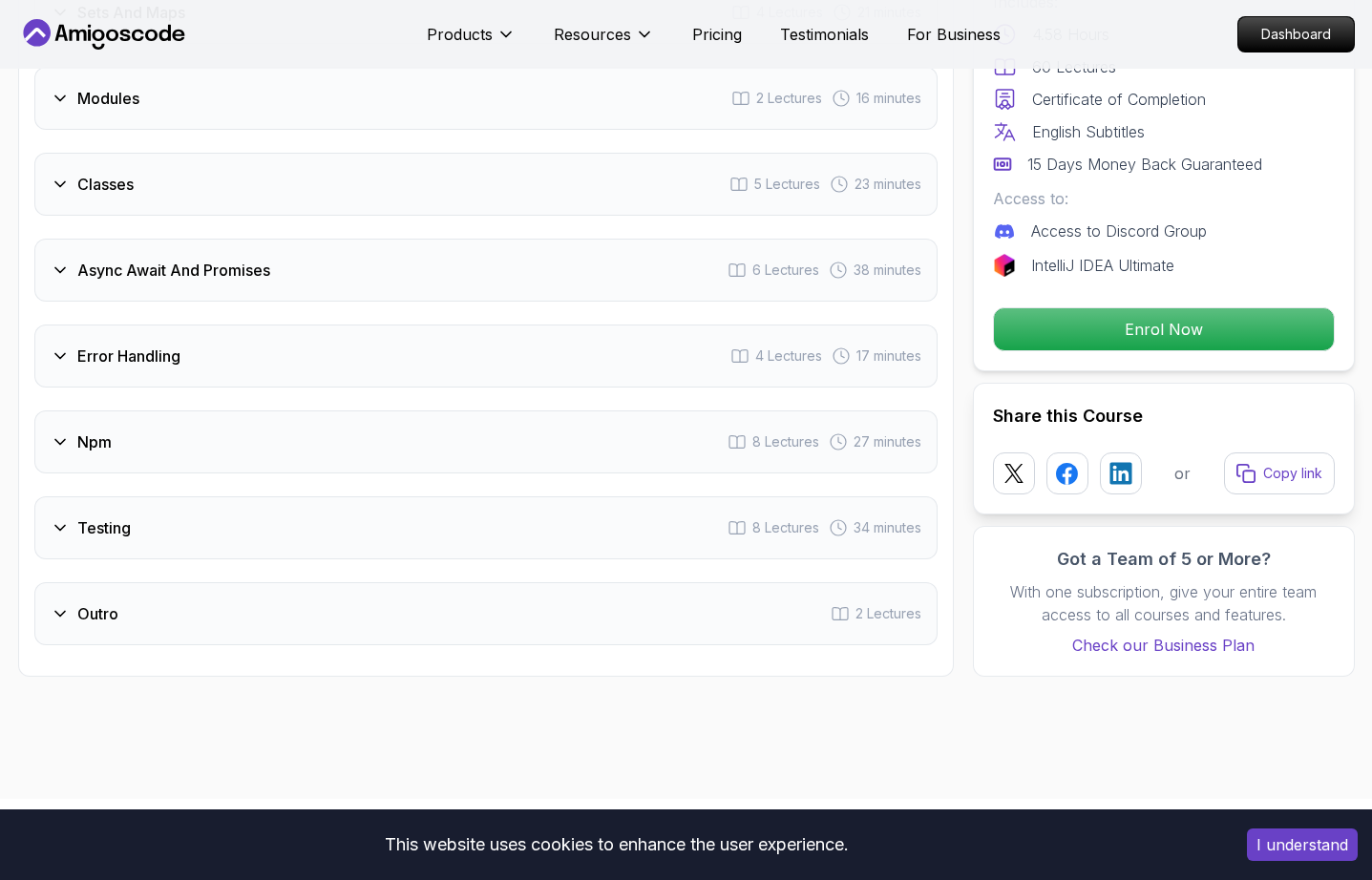 click on "Npm 8   Lectures     27 minutes" at bounding box center [486, 442] 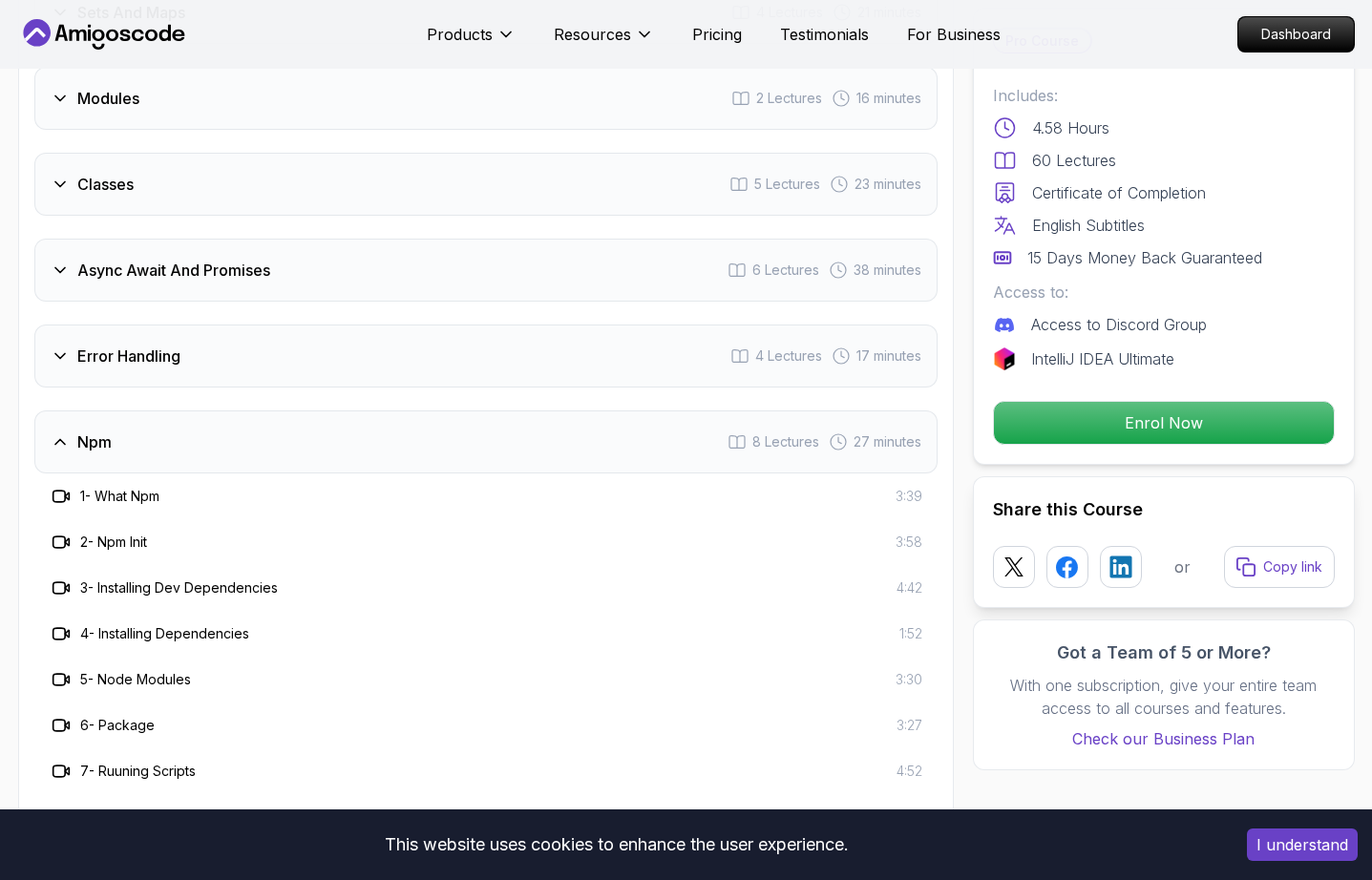 click on "Npm 8   Lectures     27 minutes" at bounding box center (486, 442) 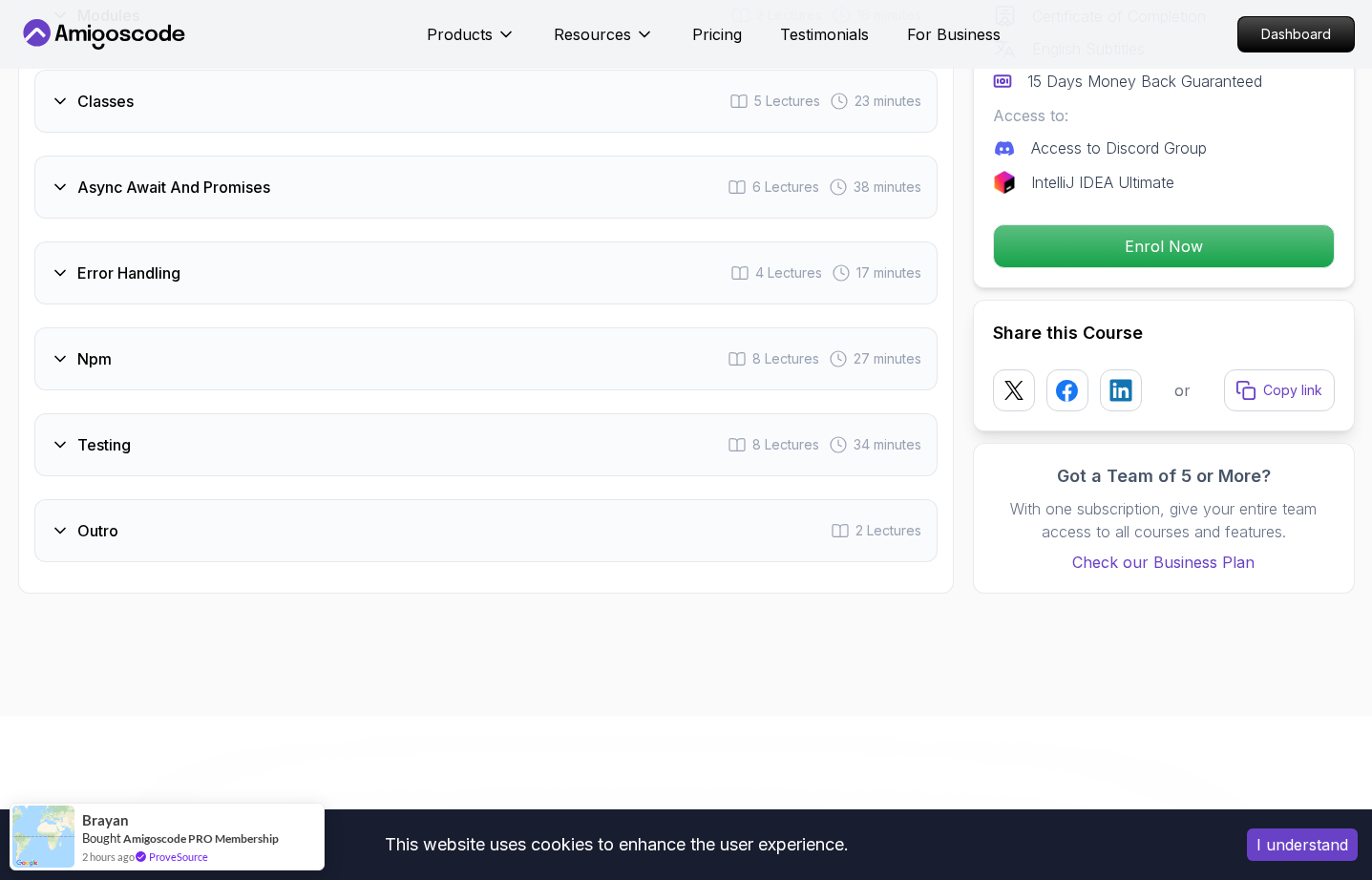 scroll, scrollTop: 2436, scrollLeft: 0, axis: vertical 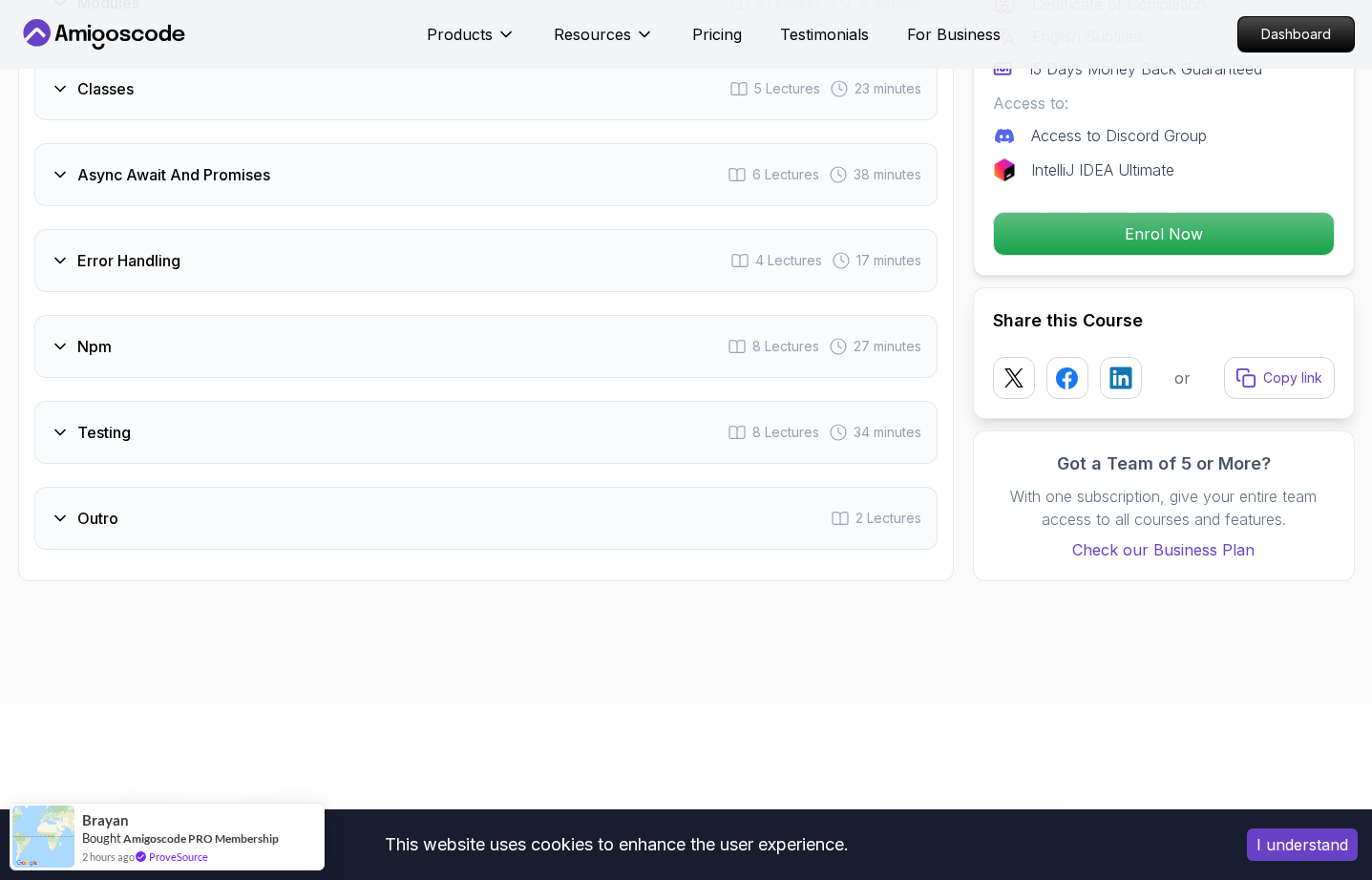 click on "Testing 8   Lectures     34 minutes" at bounding box center [486, 432] 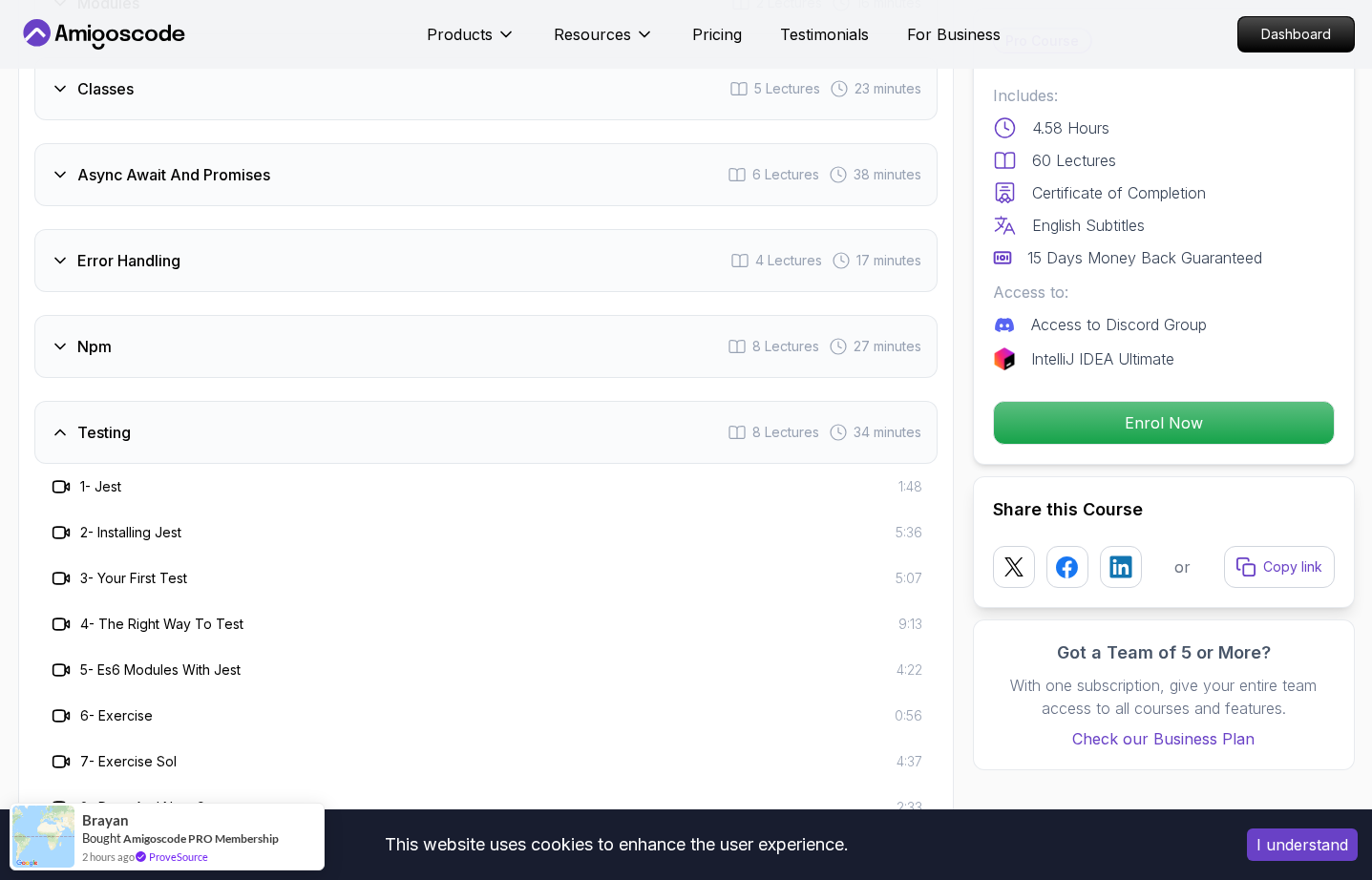 click on "Testing 8   Lectures     34 minutes" at bounding box center [486, 432] 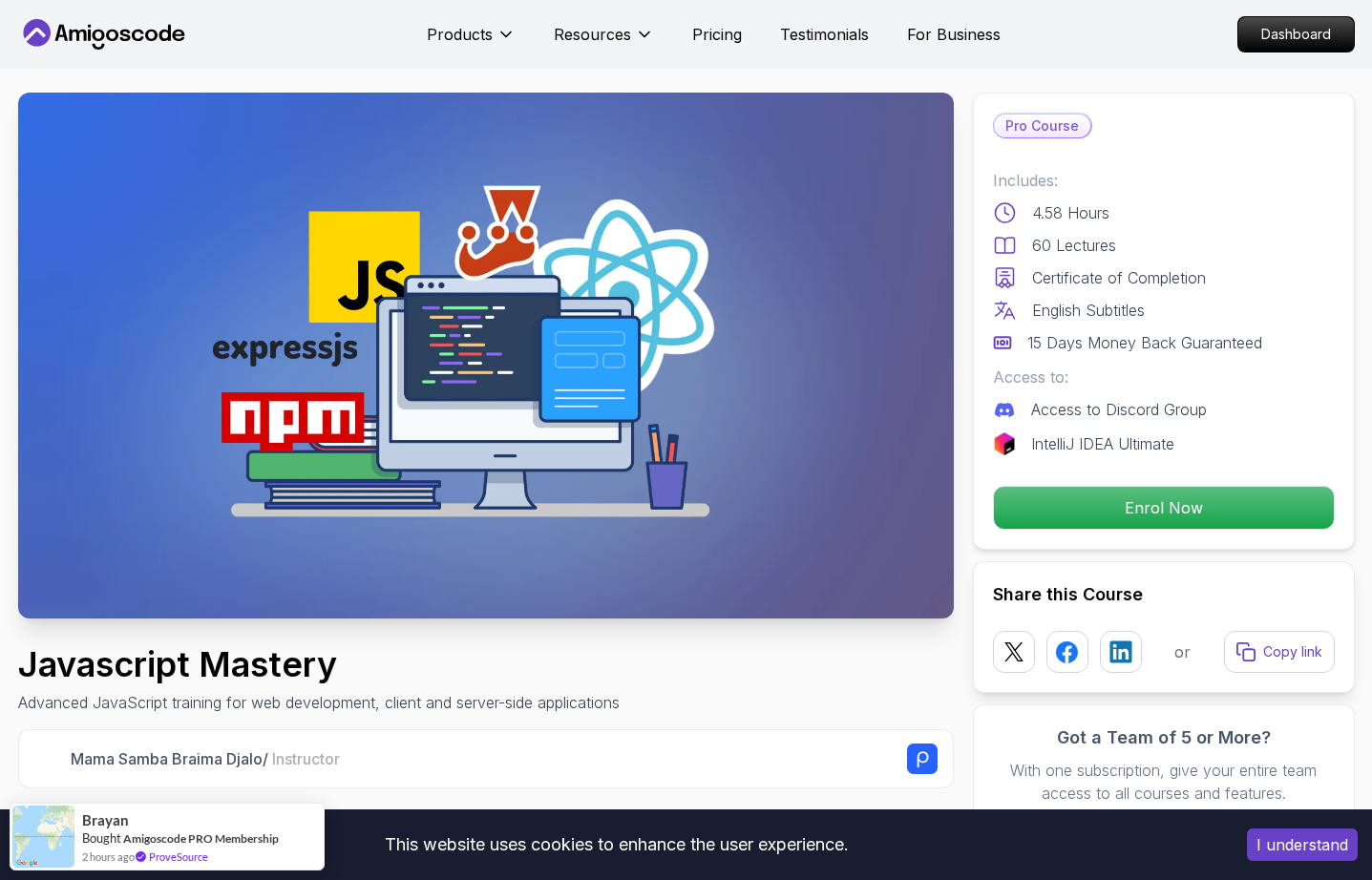 scroll, scrollTop: 0, scrollLeft: 0, axis: both 